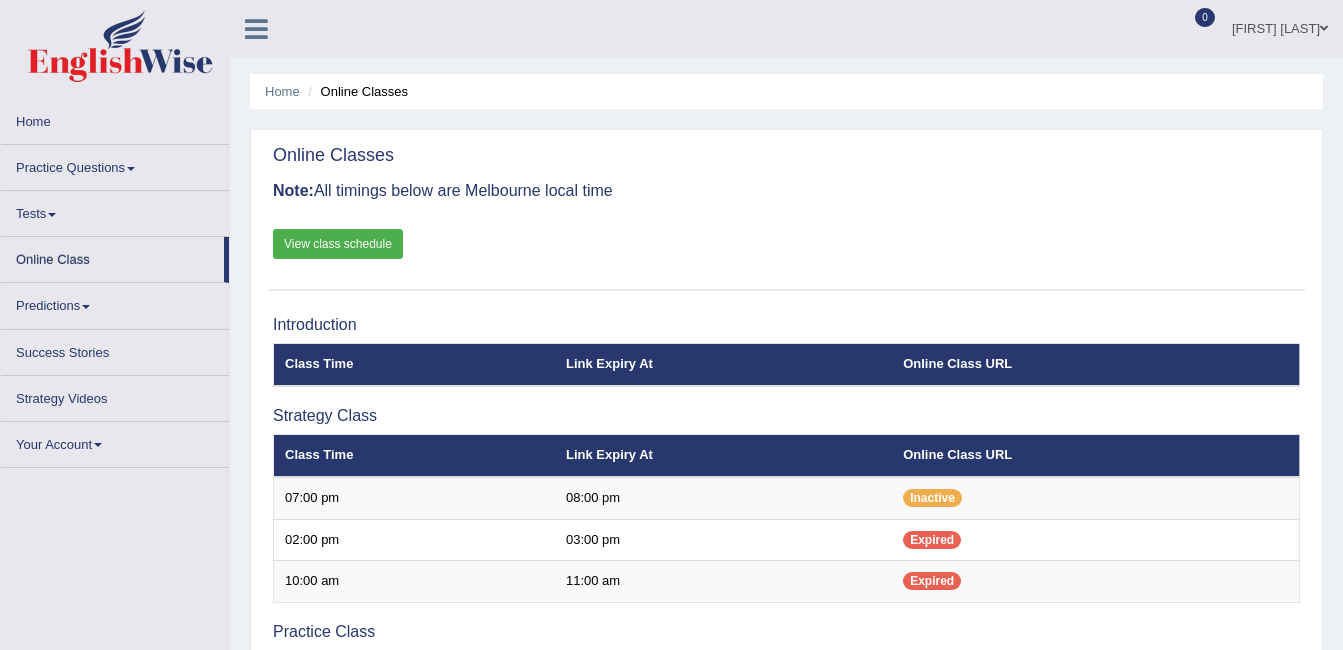 scroll, scrollTop: 0, scrollLeft: 0, axis: both 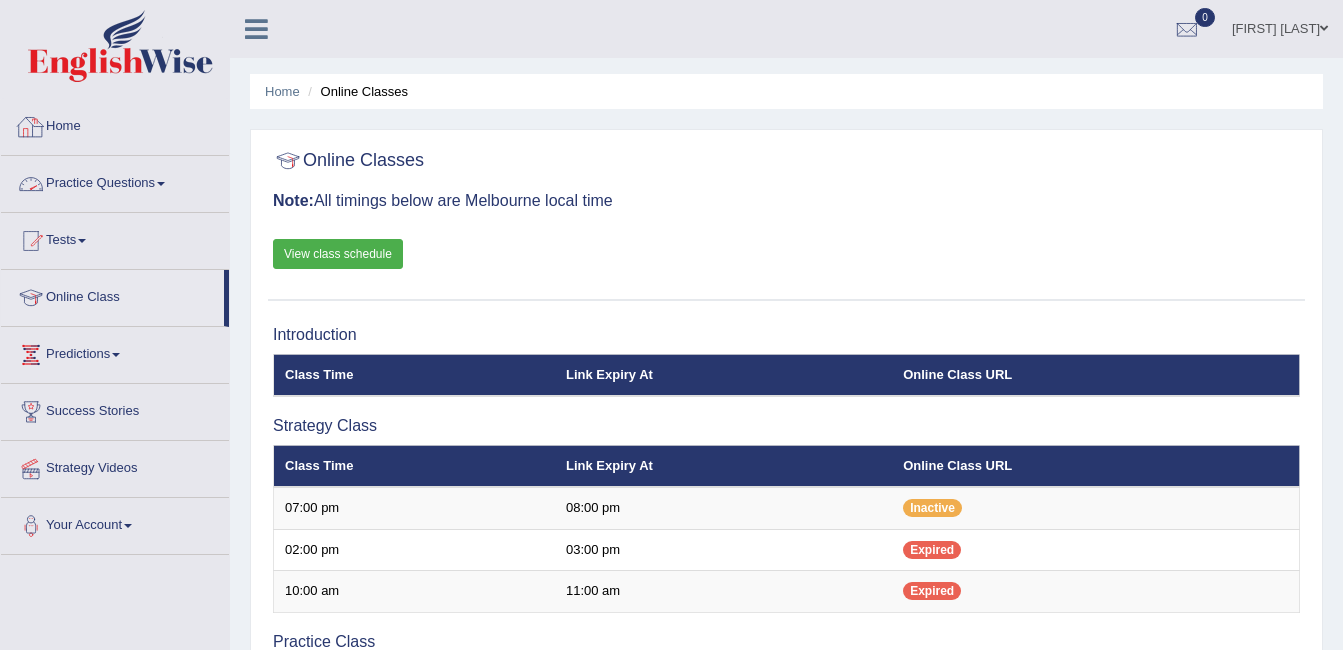 click on "Home" at bounding box center (115, 124) 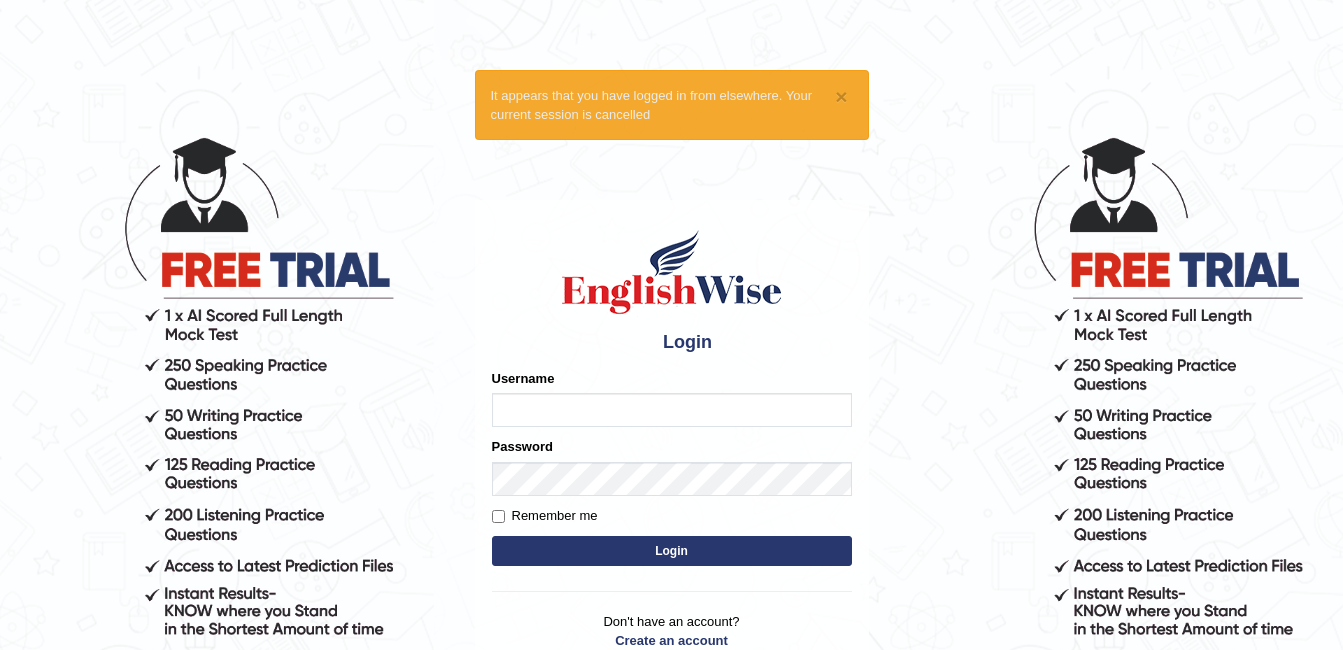 scroll, scrollTop: 0, scrollLeft: 0, axis: both 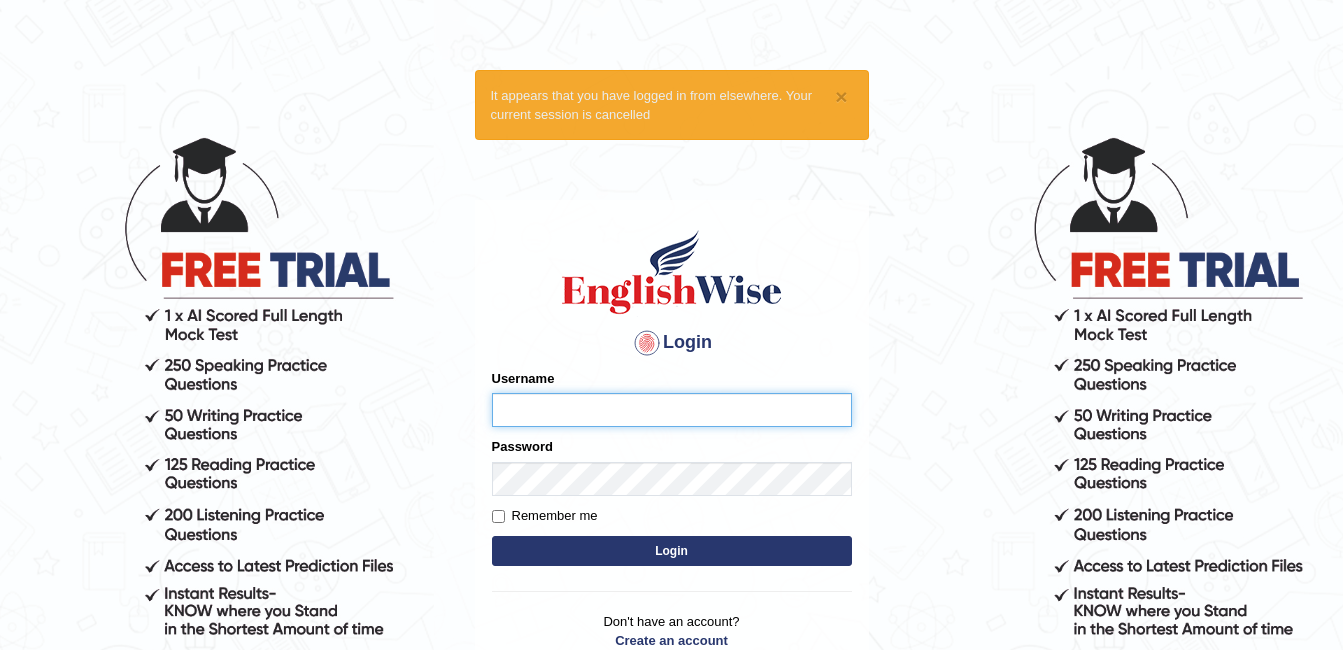 type on "ambikasharma" 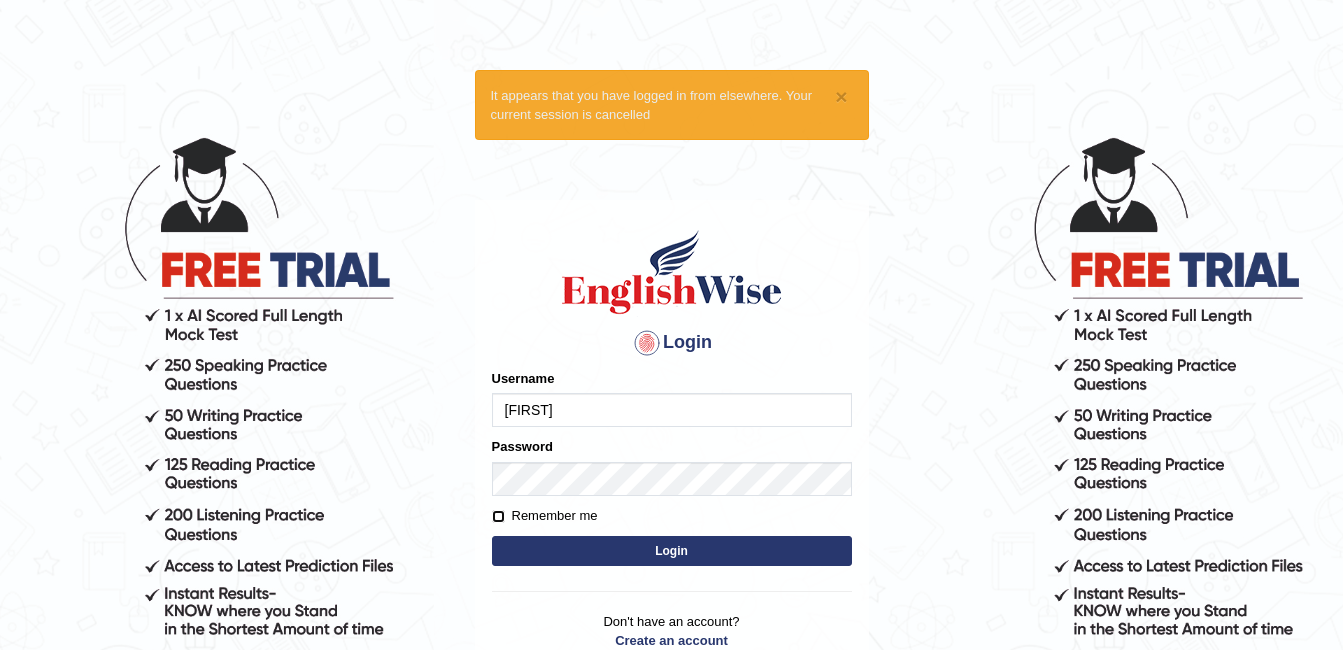 click on "Remember me" at bounding box center (498, 516) 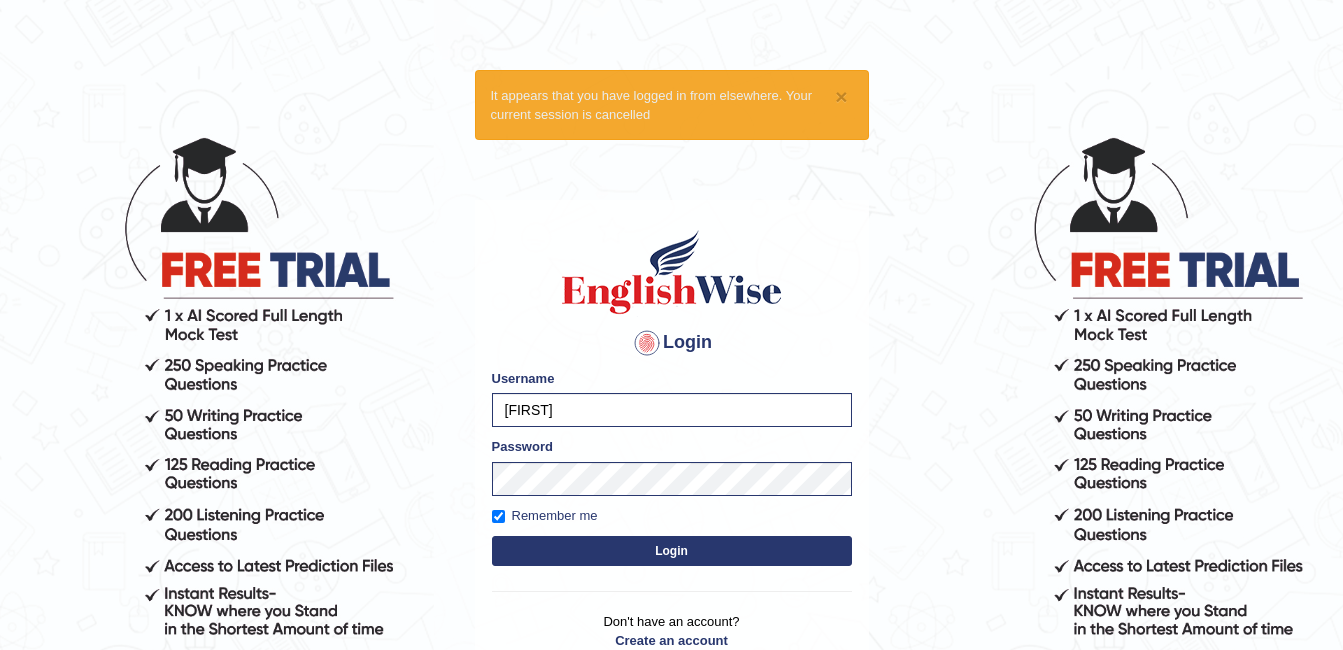 click on "Login" at bounding box center (672, 551) 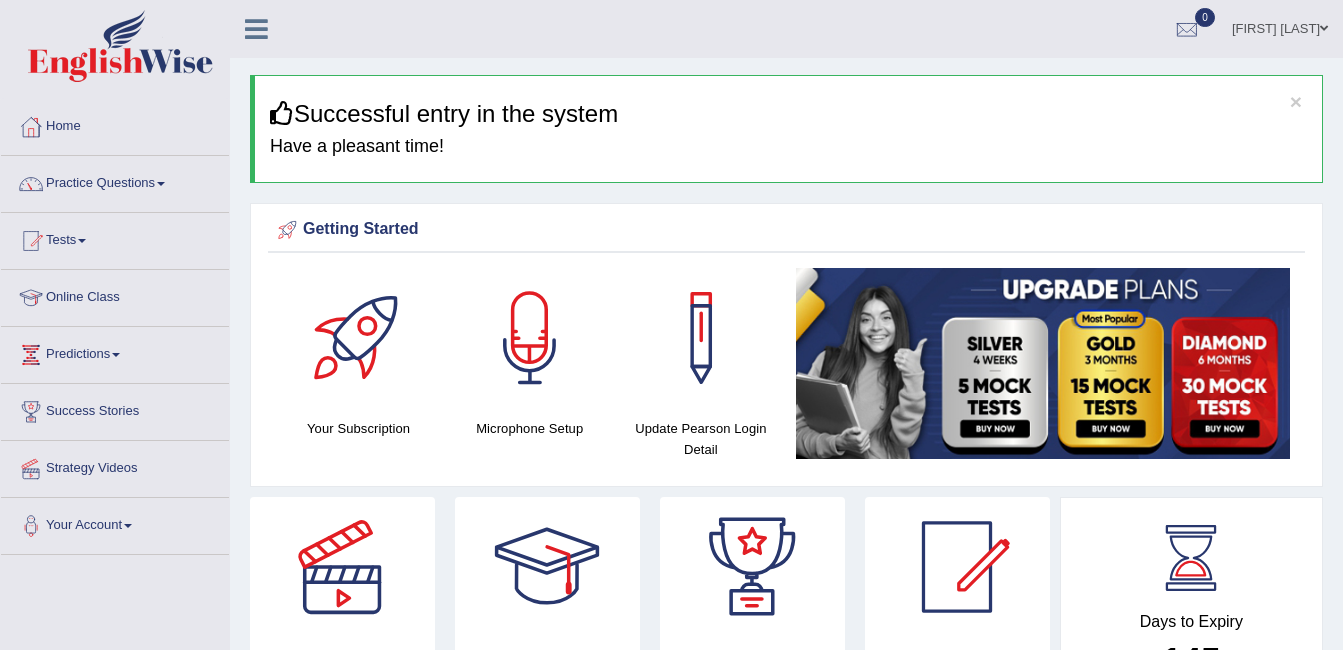 scroll, scrollTop: 0, scrollLeft: 0, axis: both 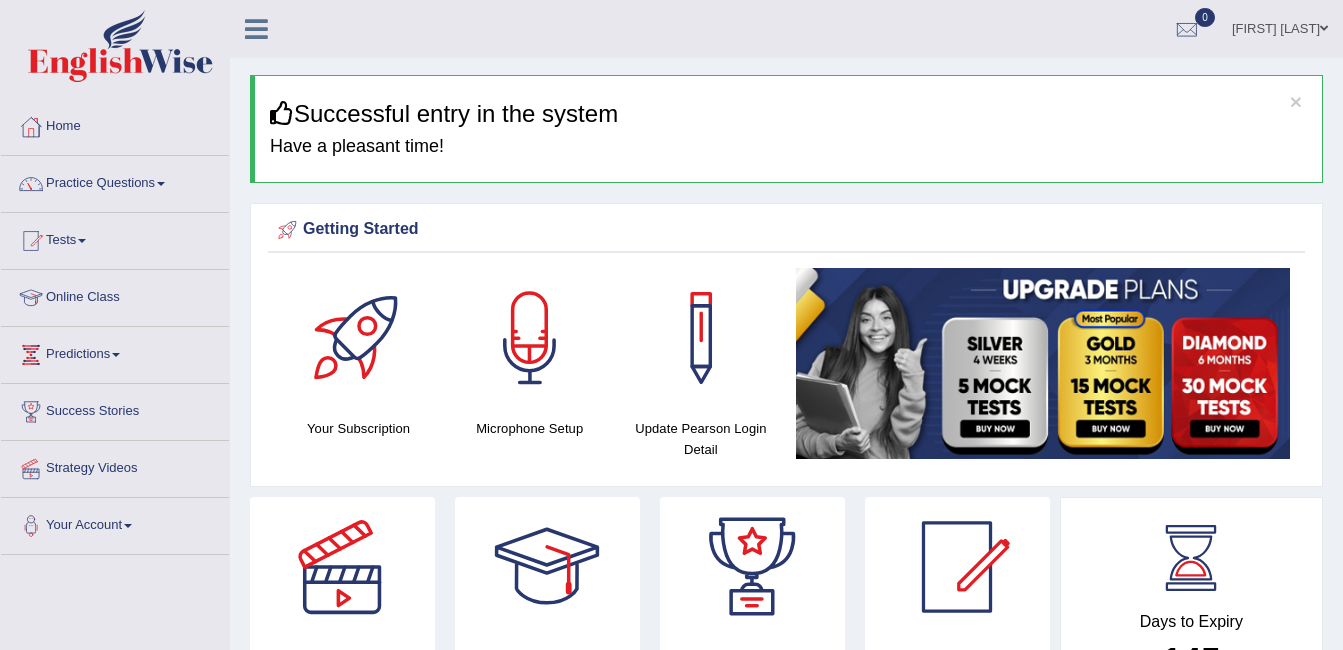 click on "Online Class" at bounding box center [115, 295] 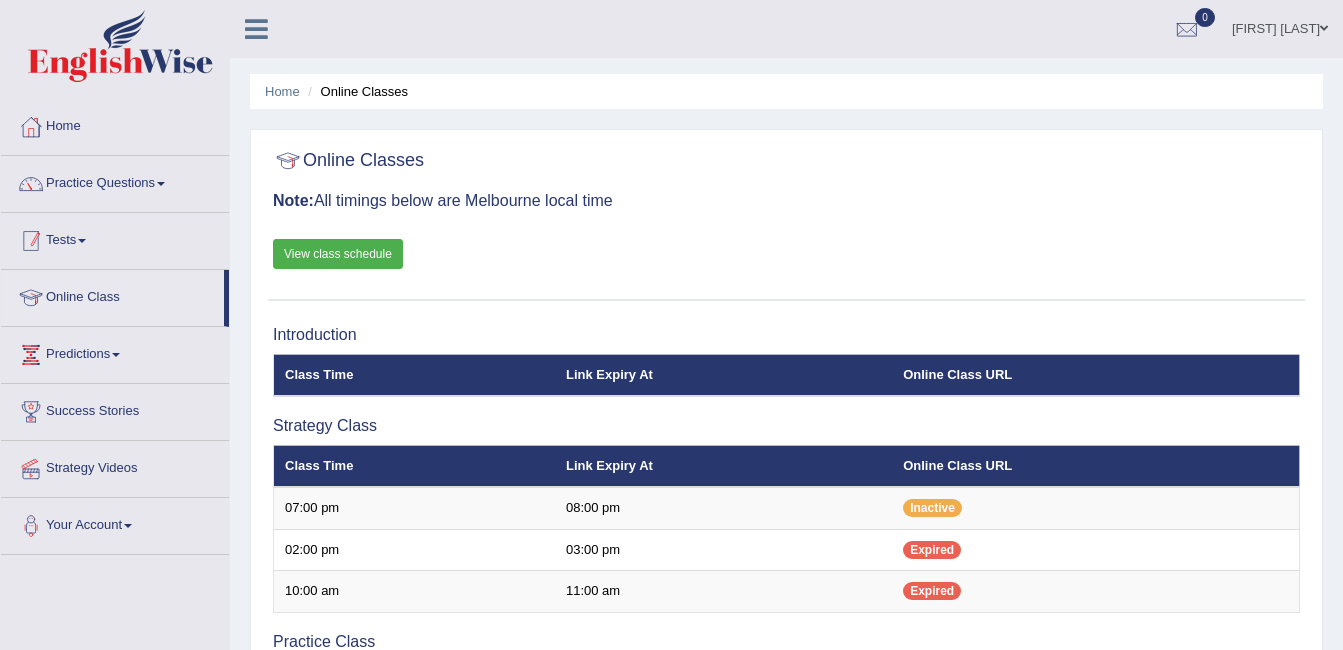 scroll, scrollTop: 0, scrollLeft: 0, axis: both 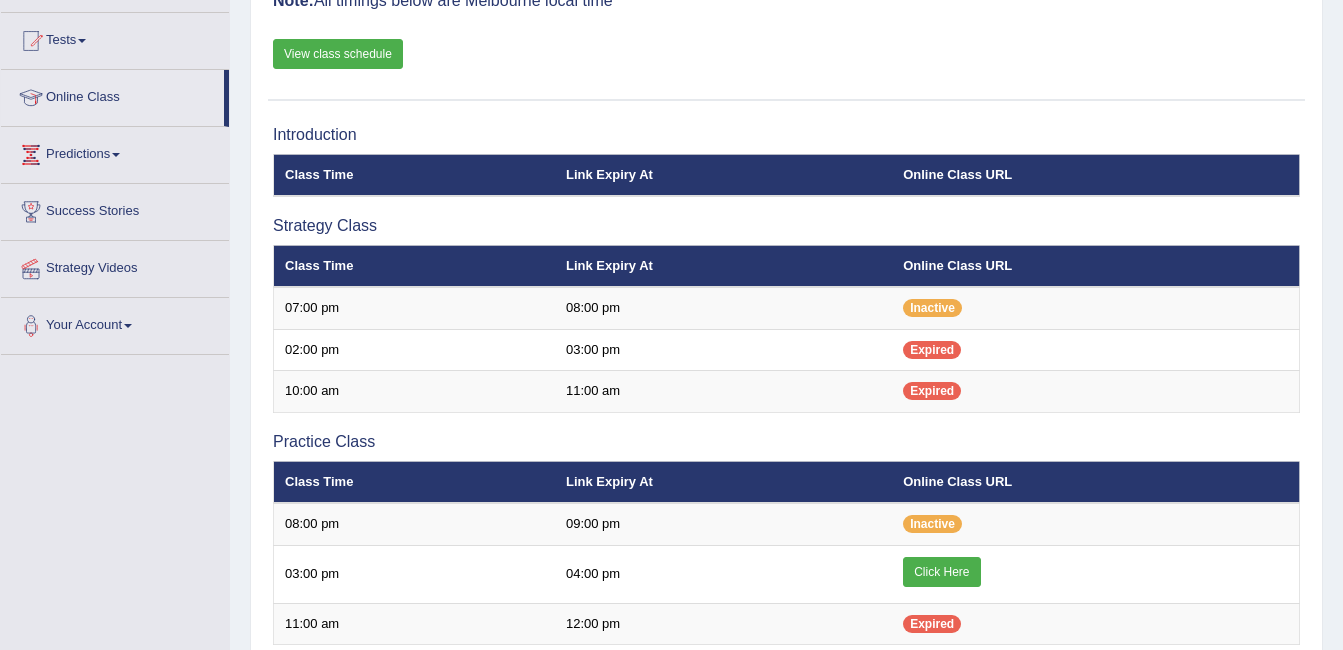 click on "Class Time" at bounding box center [414, 266] 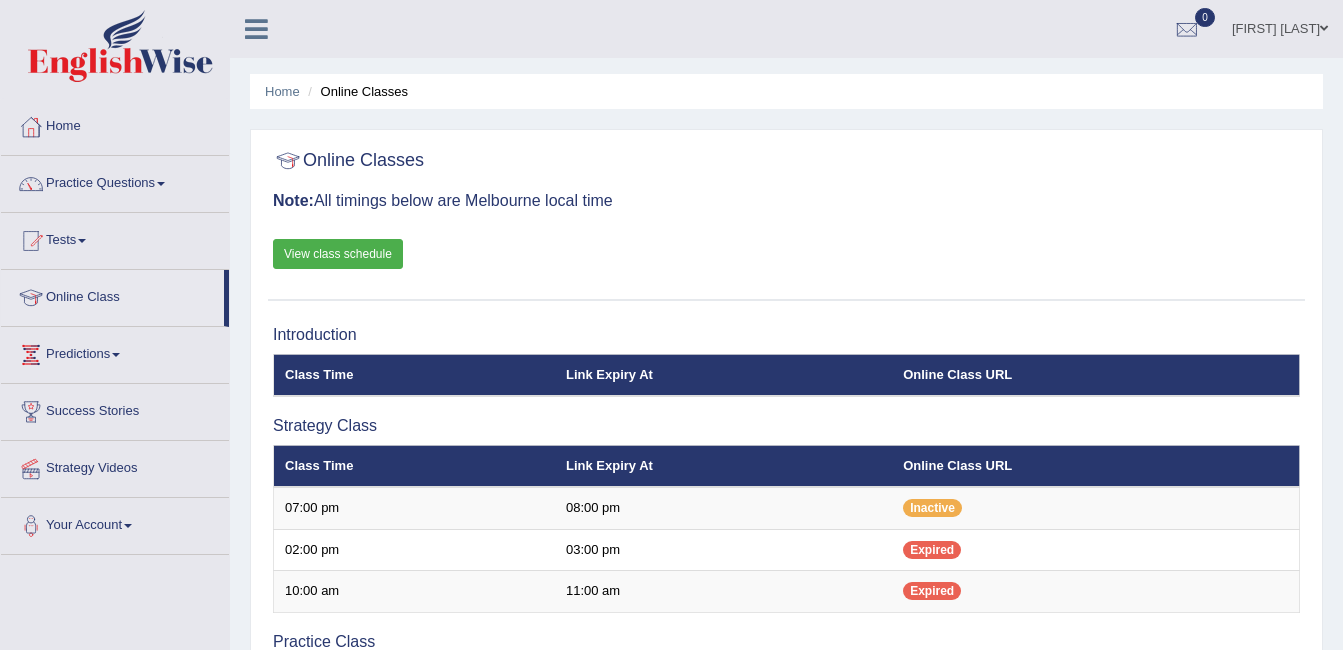 scroll, scrollTop: 200, scrollLeft: 0, axis: vertical 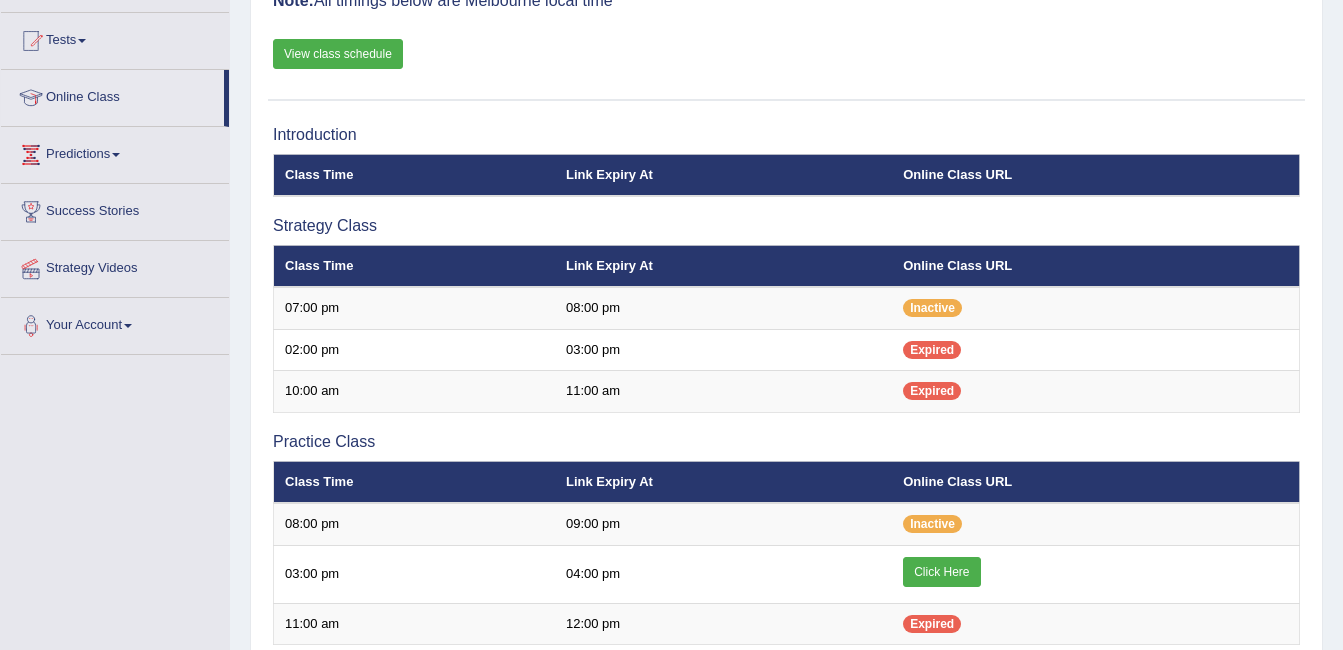 click on "Online Classes
Note:  All timings below are Melbourne local time
View class schedule" at bounding box center [786, 20] 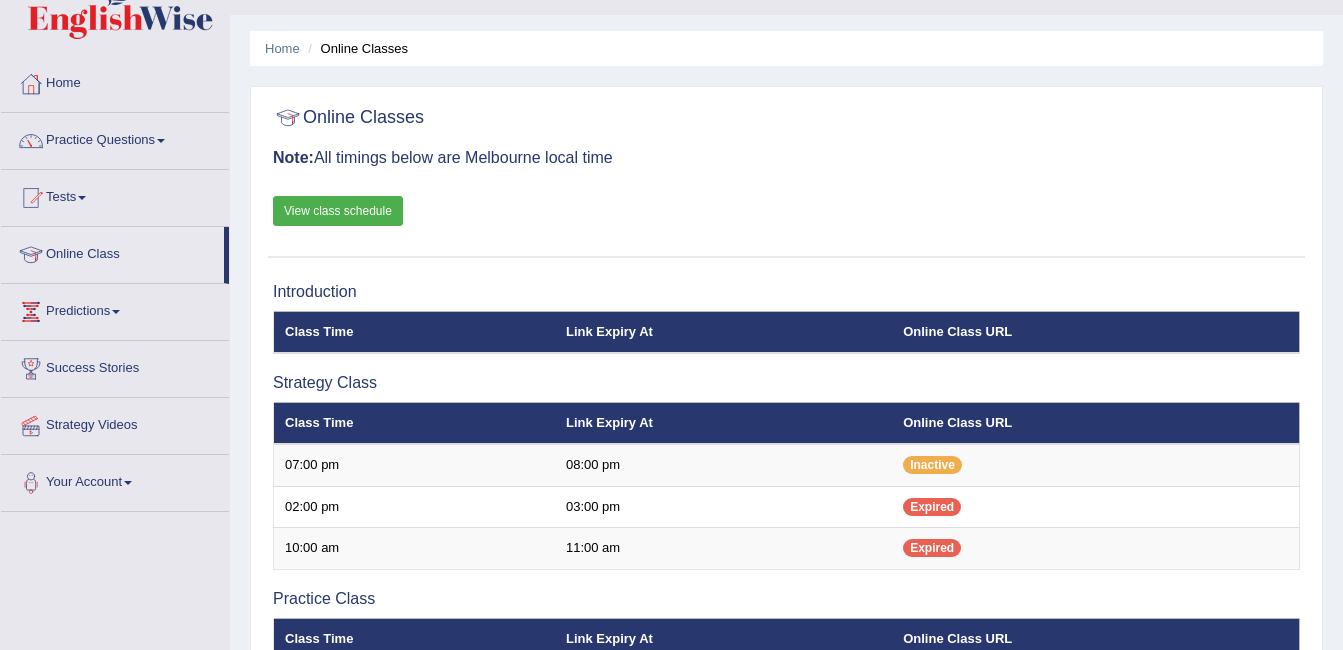 scroll, scrollTop: 40, scrollLeft: 0, axis: vertical 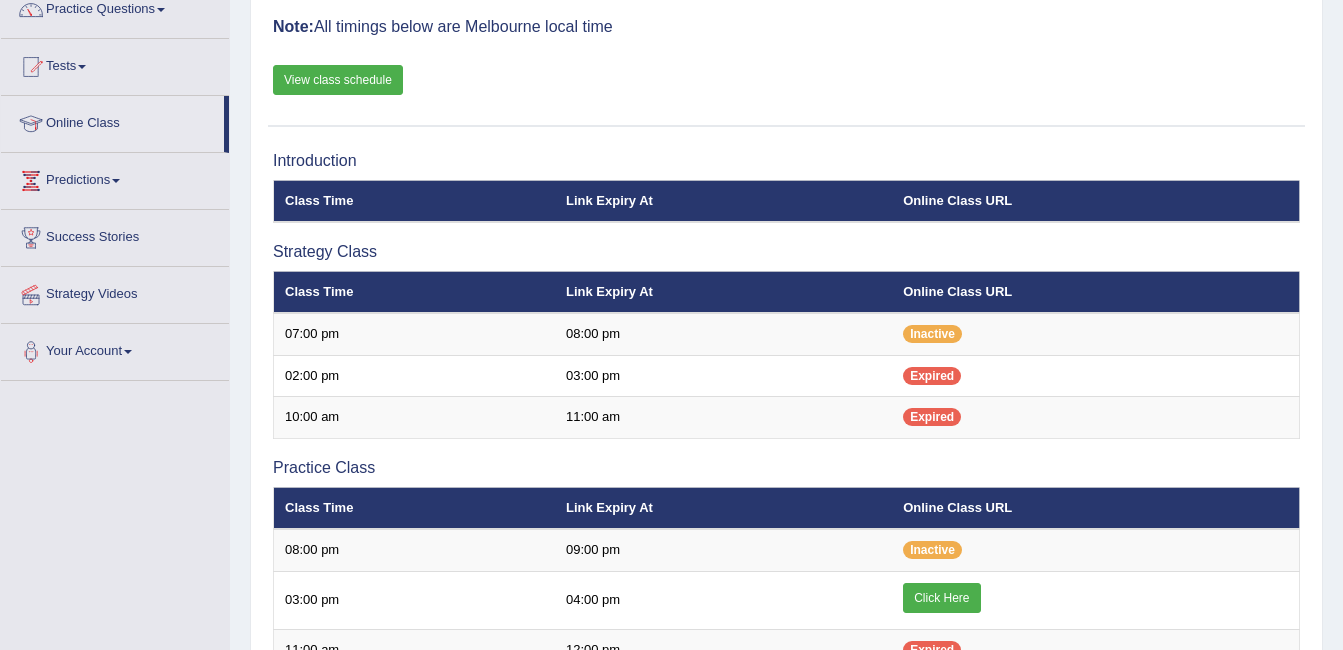 click on "Online Classes
Note:  All timings below are Melbourne local time
View class schedule" at bounding box center (786, 46) 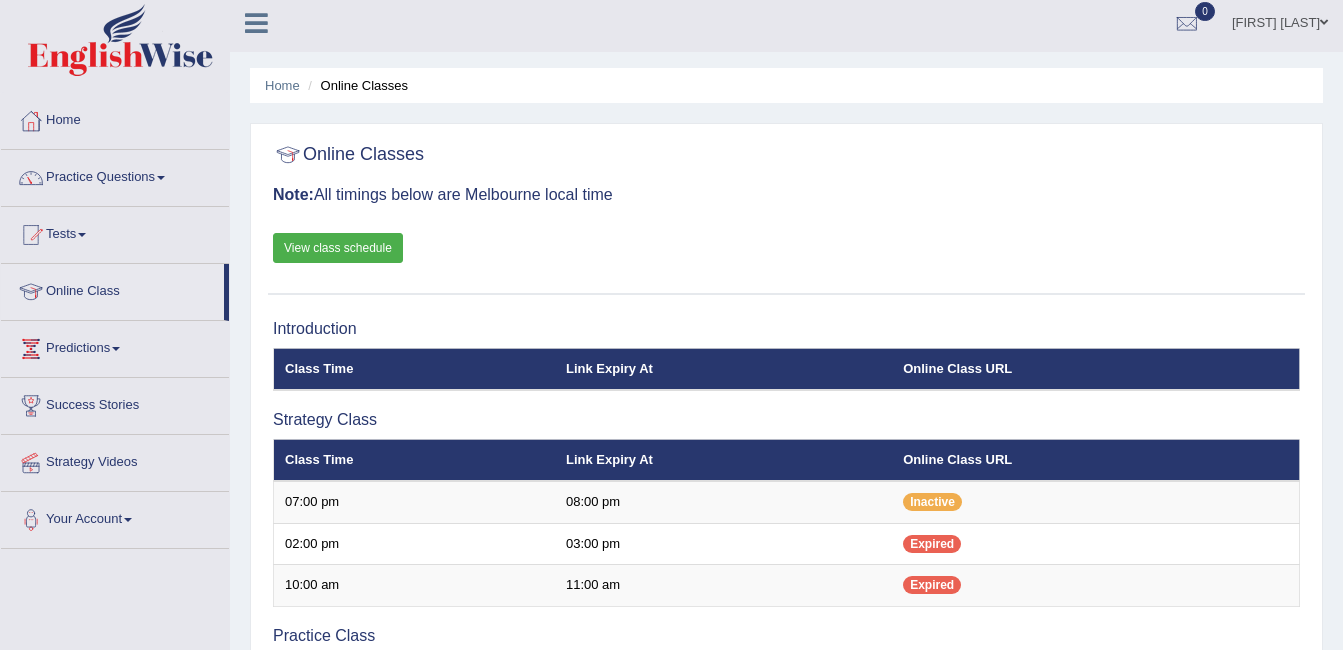 scroll, scrollTop: 0, scrollLeft: 0, axis: both 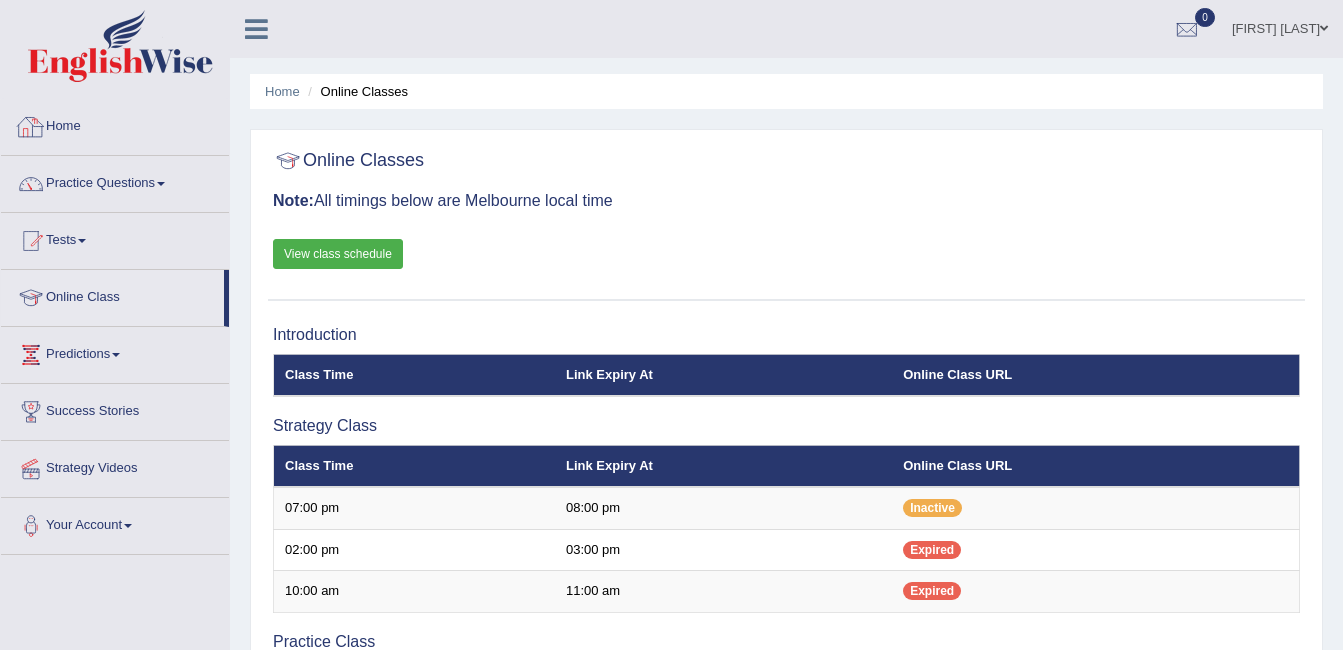 click on "Home" at bounding box center (115, 124) 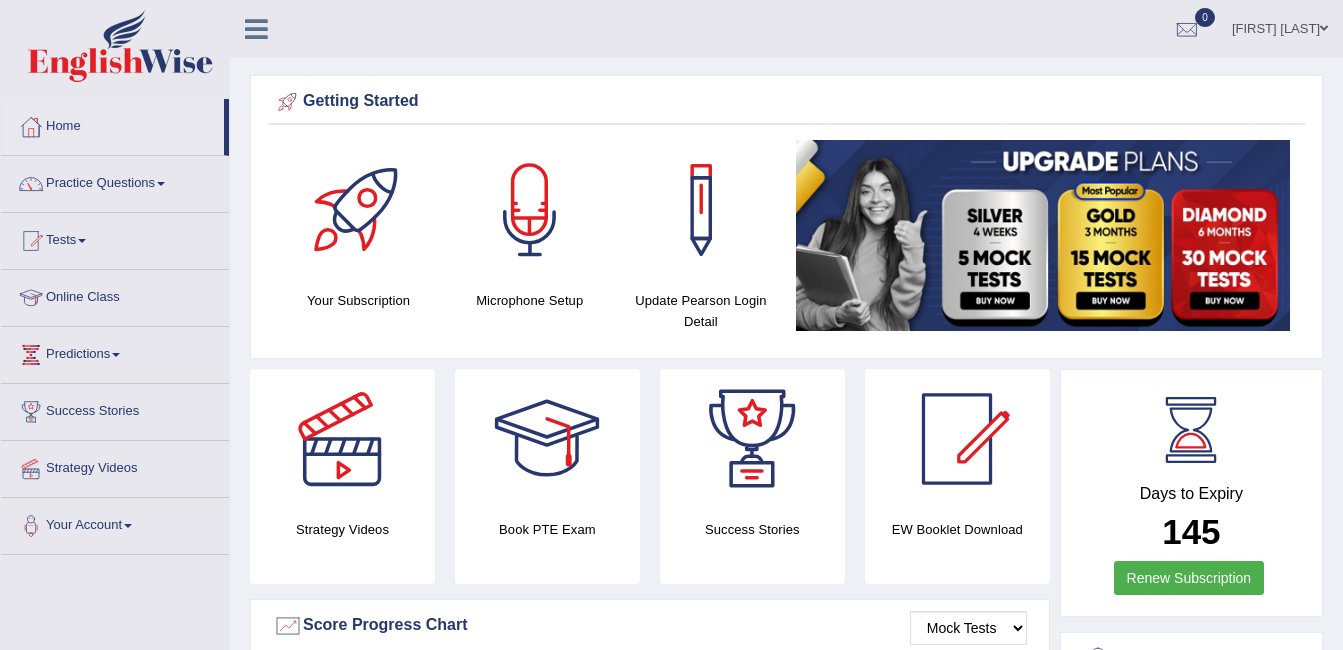 scroll, scrollTop: 0, scrollLeft: 0, axis: both 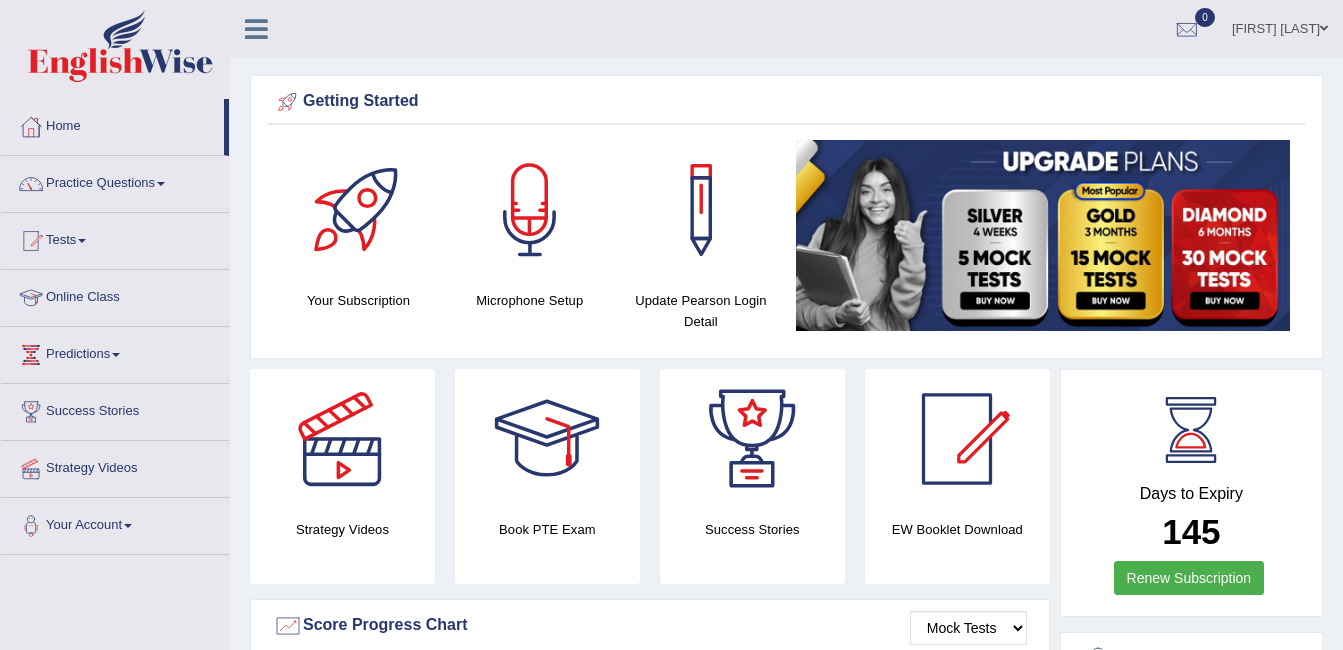 click on "Online Class" at bounding box center [115, 295] 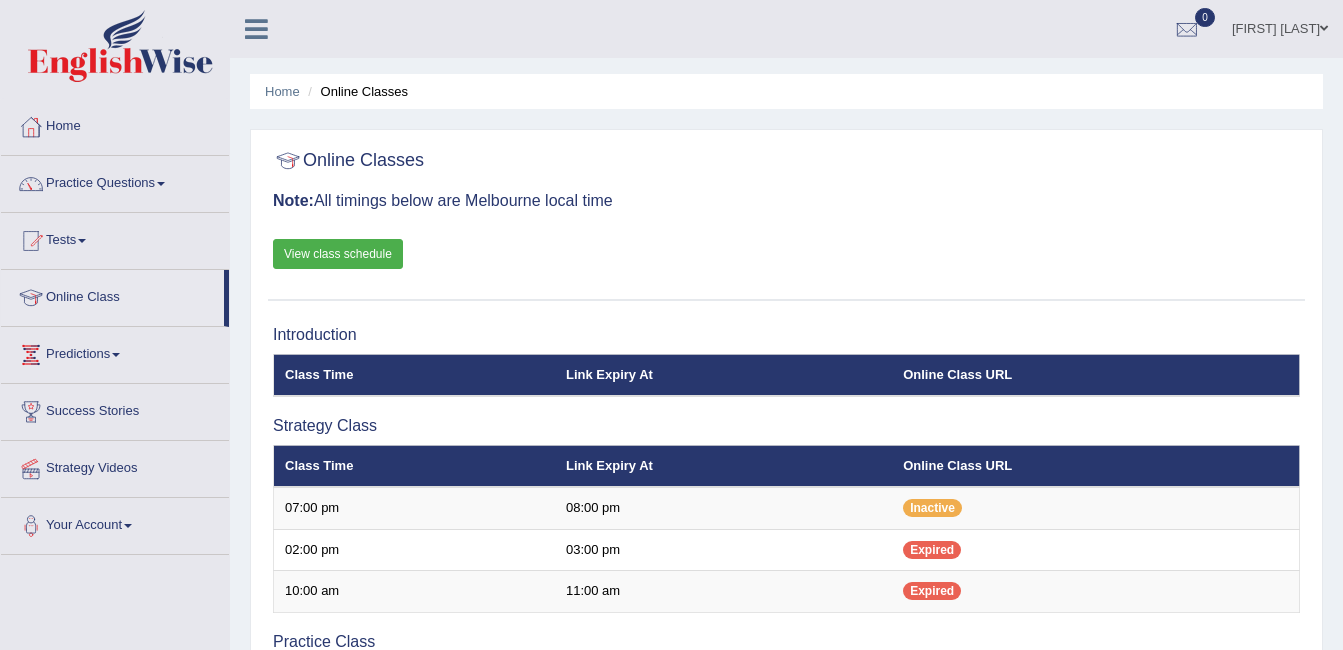 scroll, scrollTop: 0, scrollLeft: 0, axis: both 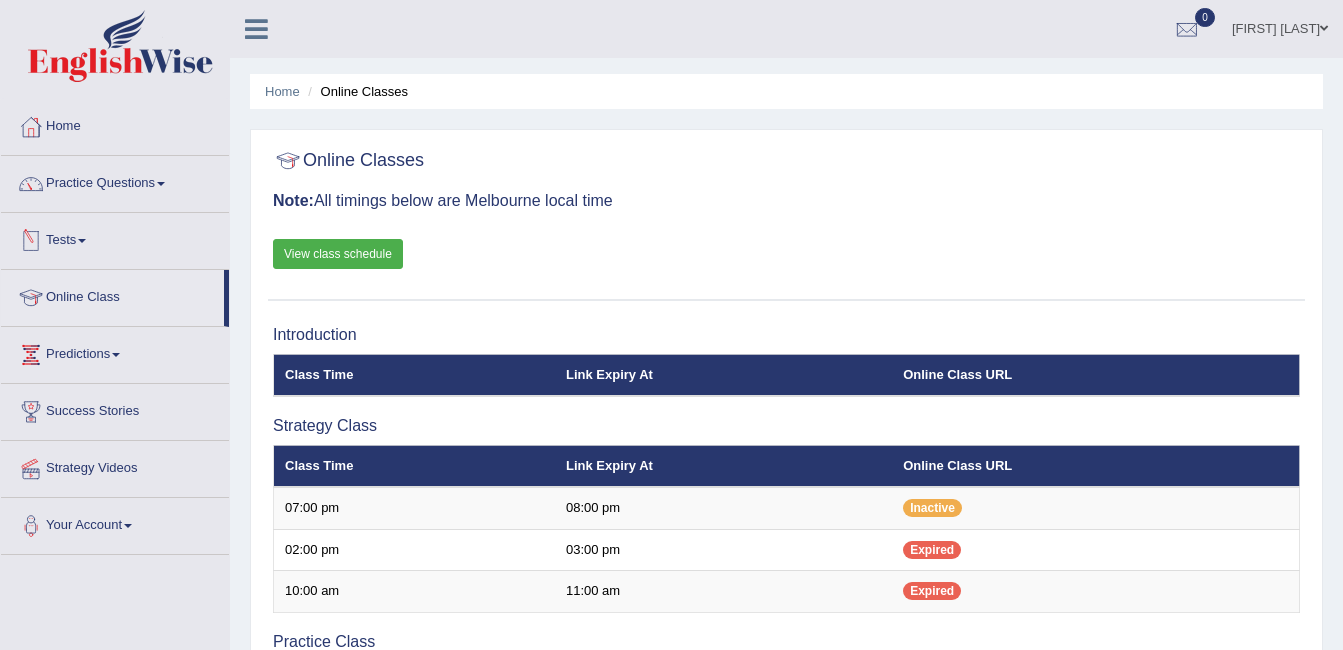 click on "Online Classes
Note:  All timings below are Melbourne local time
View class schedule" at bounding box center (786, 220) 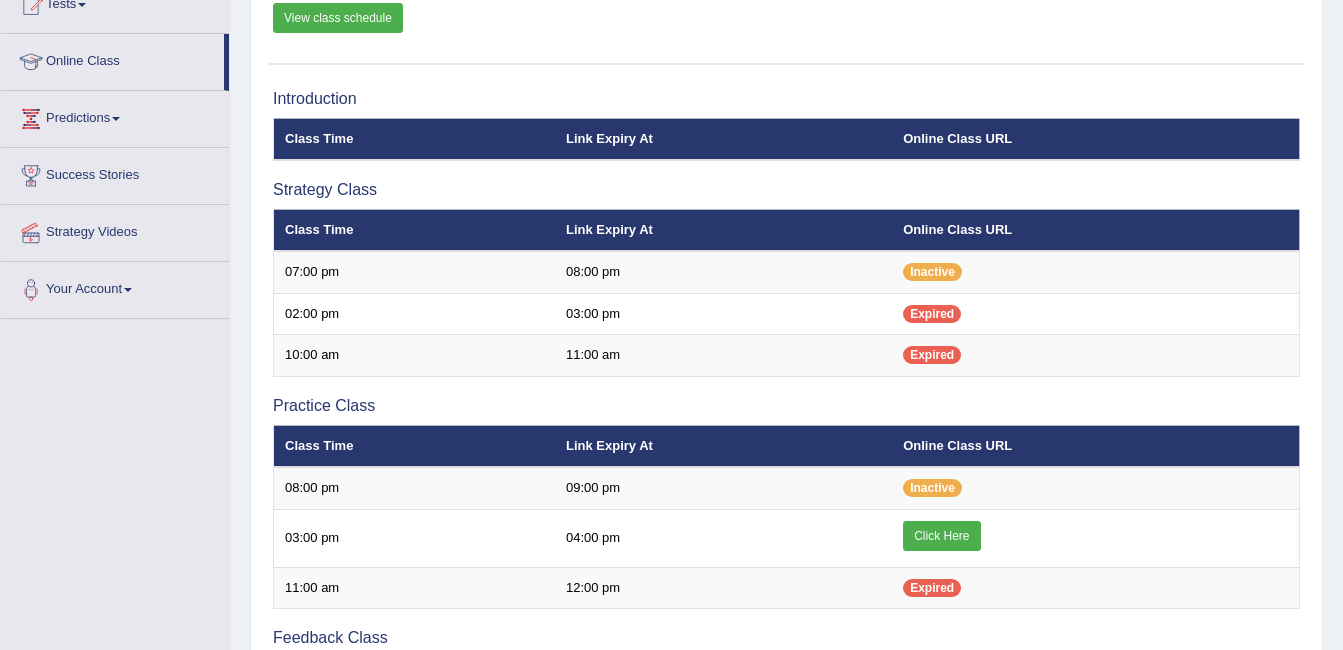 scroll, scrollTop: 240, scrollLeft: 0, axis: vertical 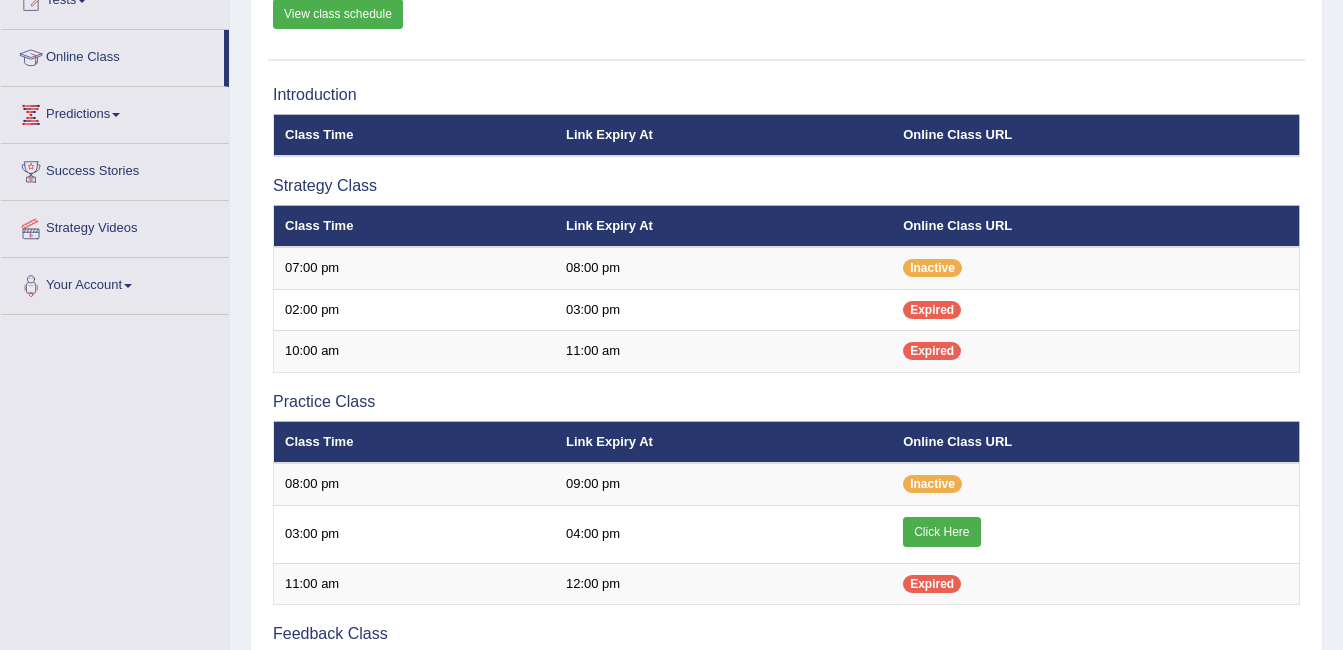 click on "Introduction" at bounding box center [786, 95] 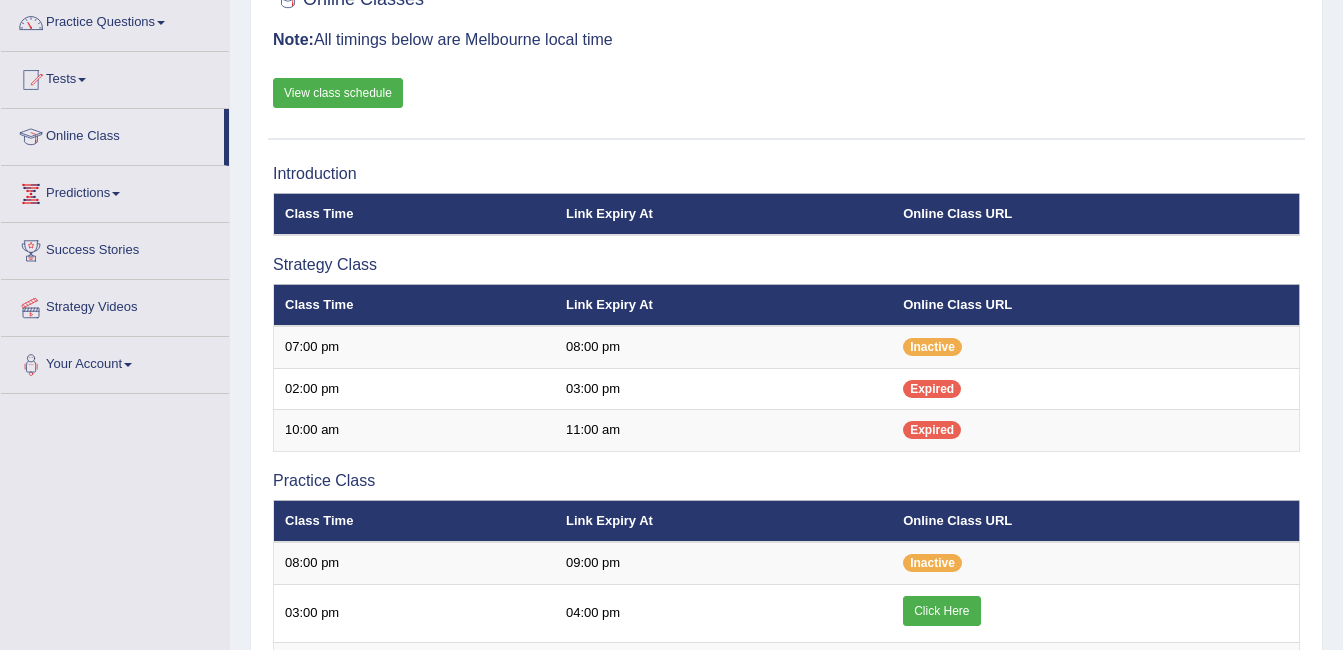 scroll, scrollTop: 160, scrollLeft: 0, axis: vertical 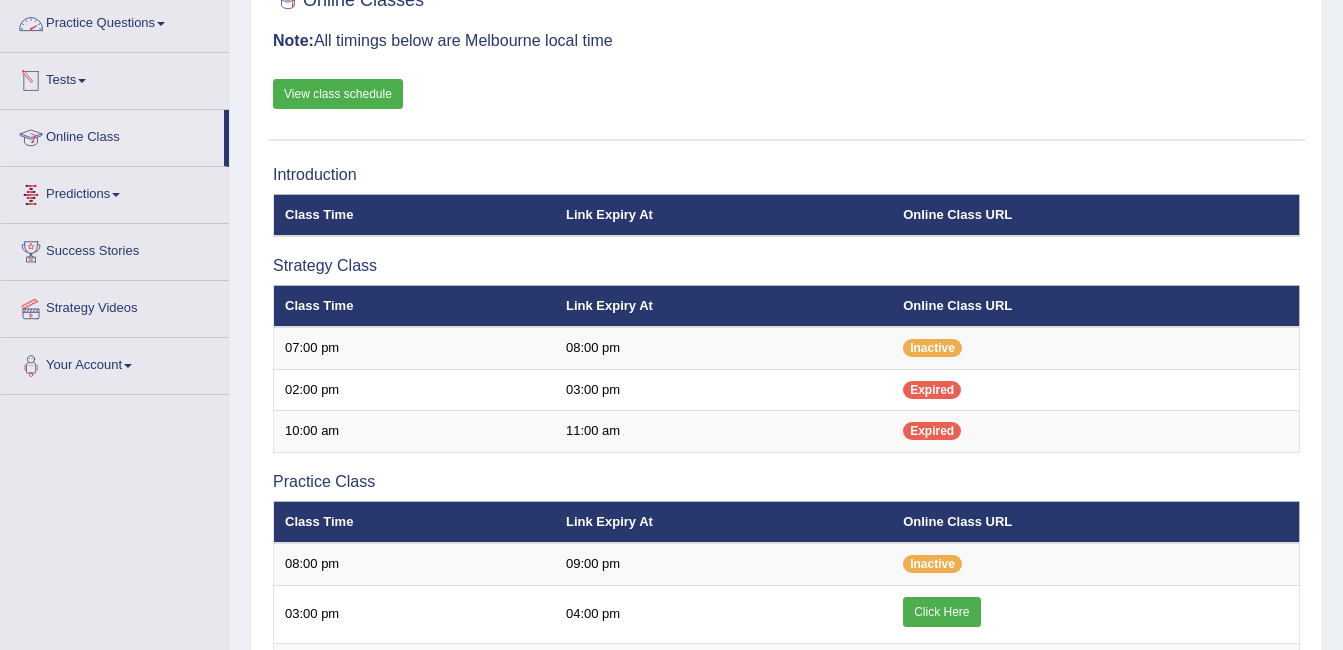 click on "Introduction
Class Time
Link Expiry At
Online Class URL
Strategy Class
Class Time
Link Expiry At
Online Class URL" at bounding box center (786, 570) 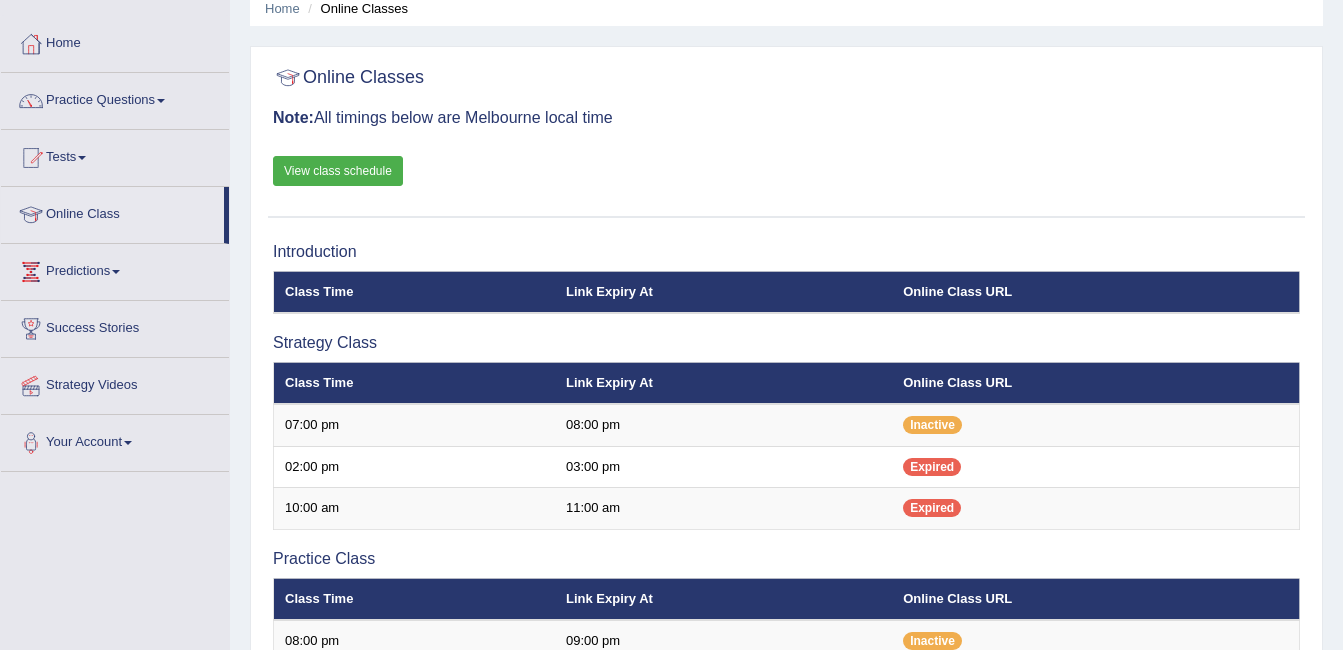 scroll, scrollTop: 80, scrollLeft: 0, axis: vertical 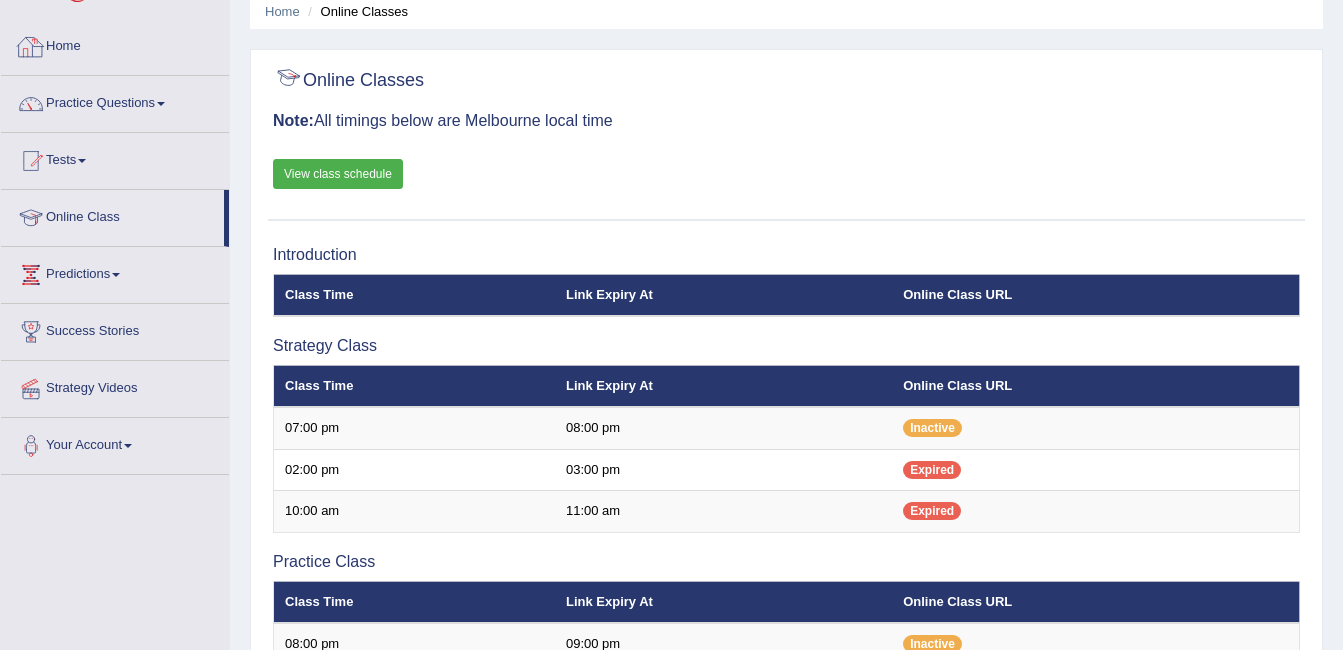 click on "Home" at bounding box center [115, 44] 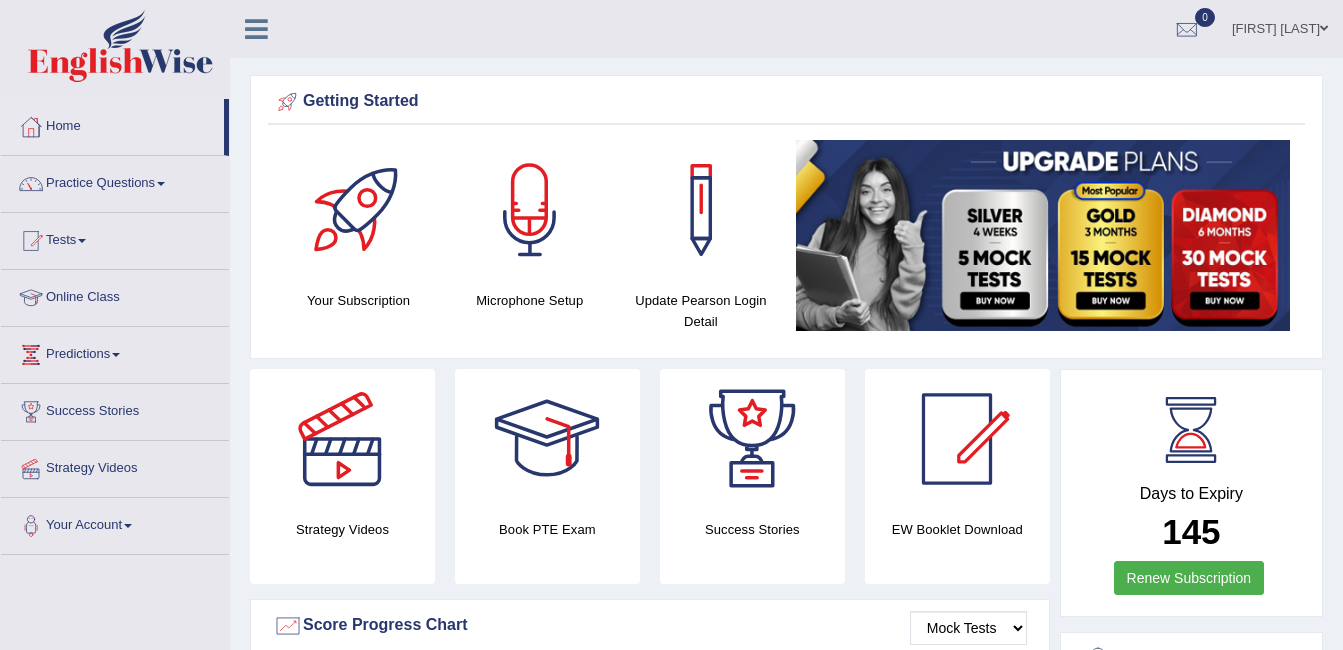 scroll, scrollTop: 0, scrollLeft: 0, axis: both 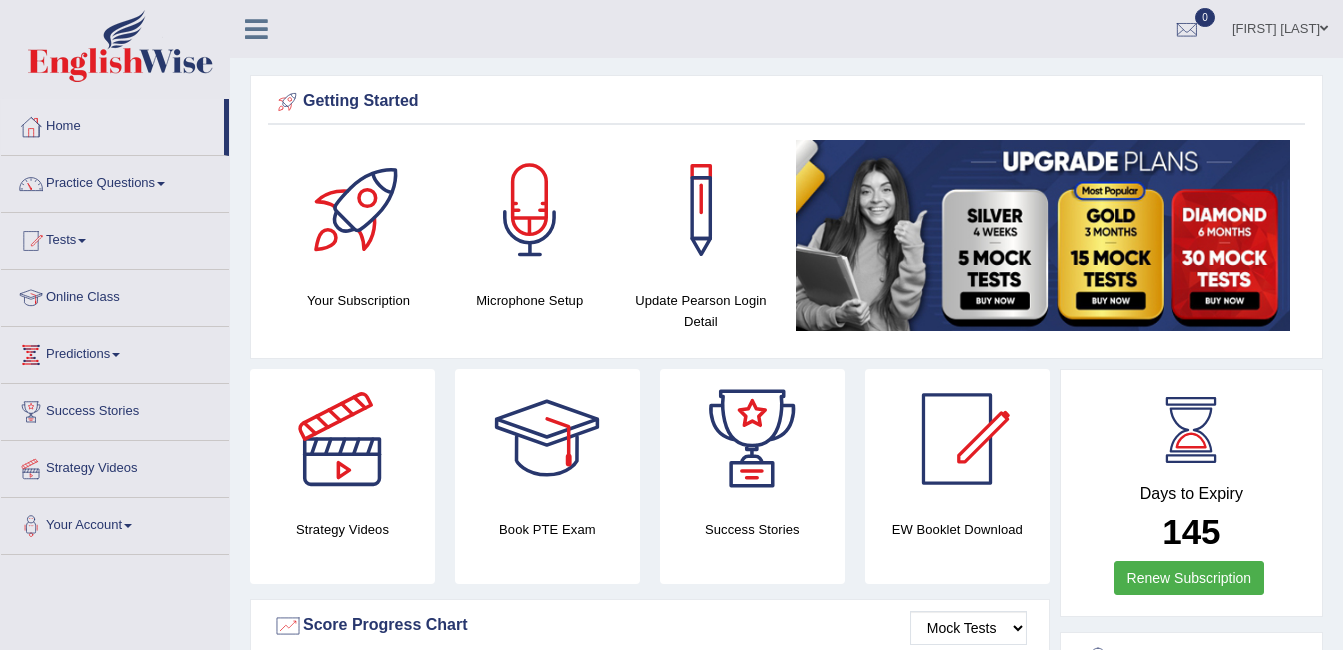 click on "Online Class" at bounding box center [115, 295] 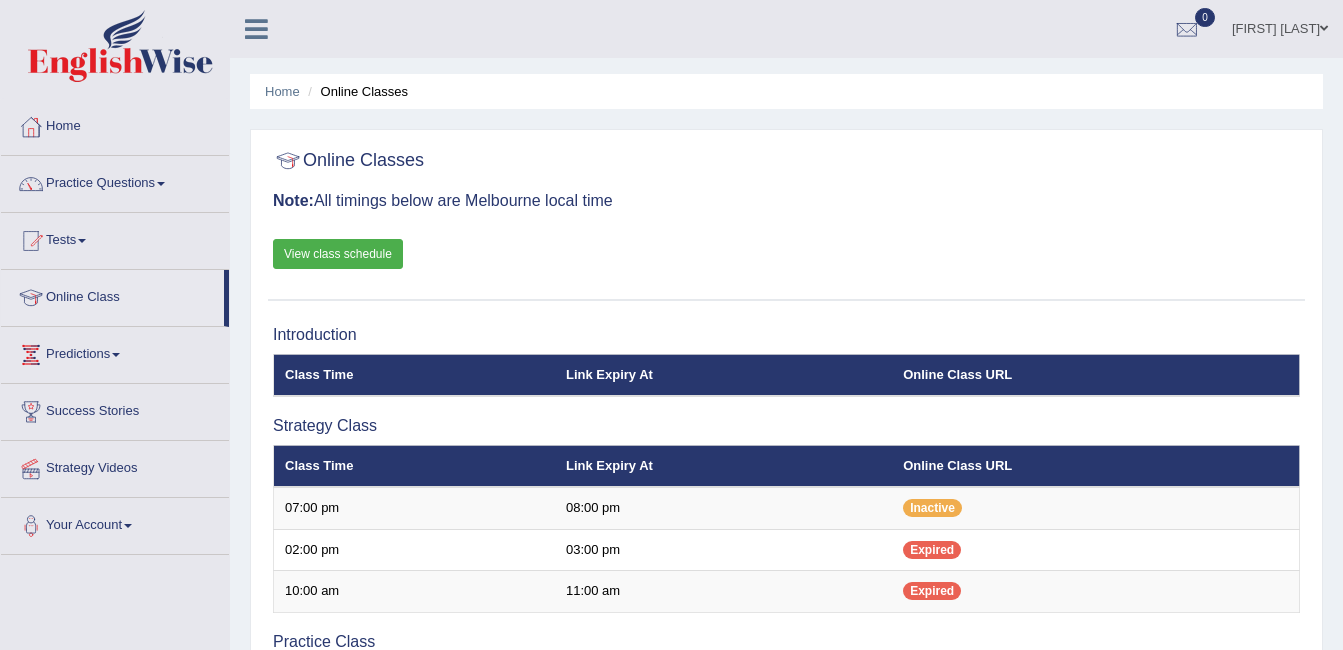 scroll, scrollTop: 0, scrollLeft: 0, axis: both 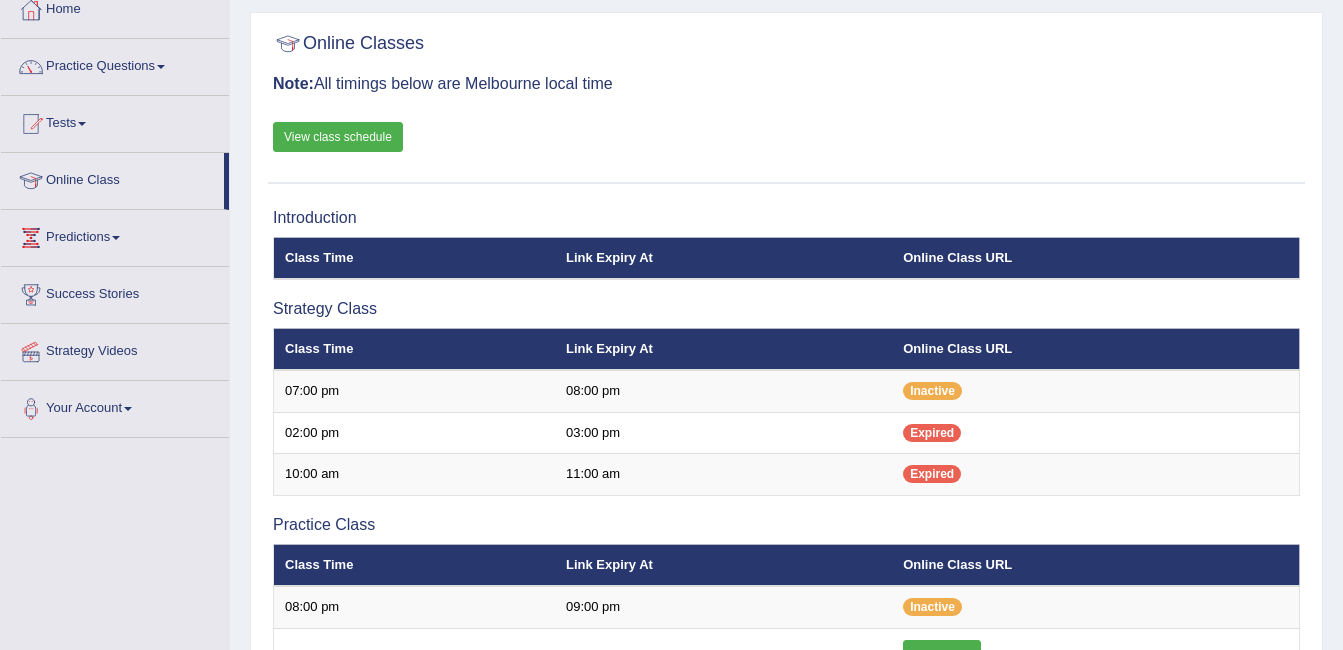 click on "View class schedule" at bounding box center (338, 137) 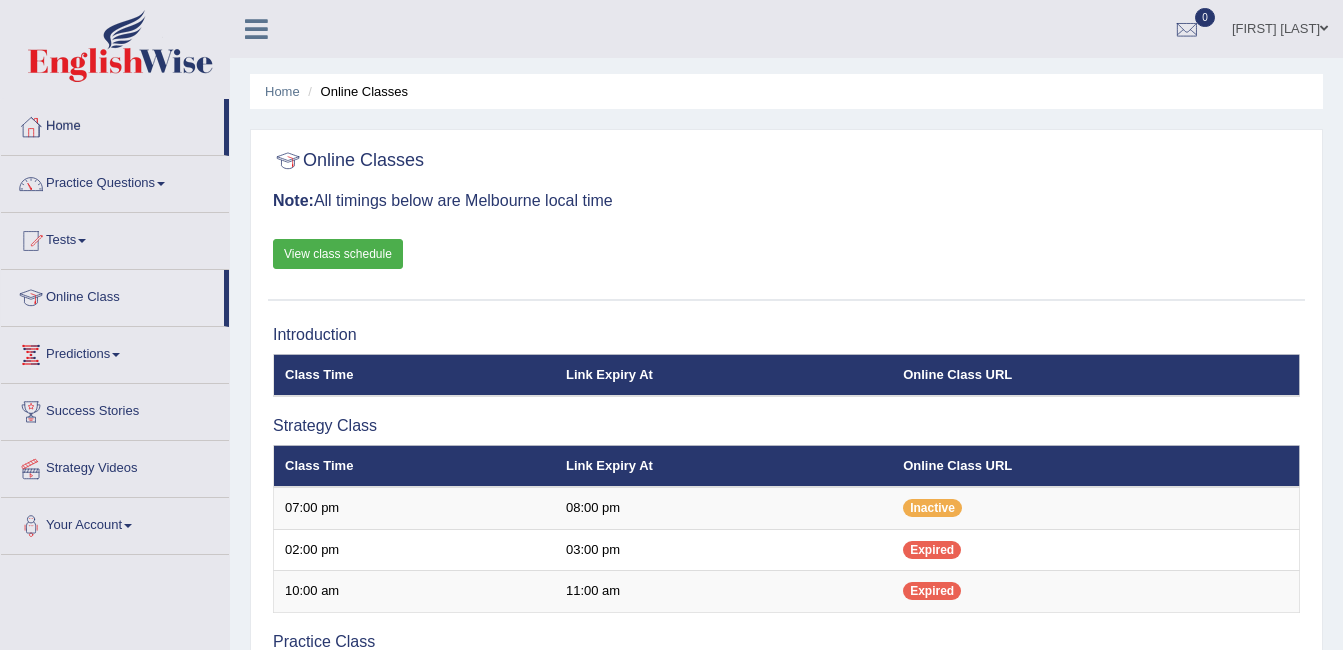 scroll, scrollTop: 117, scrollLeft: 0, axis: vertical 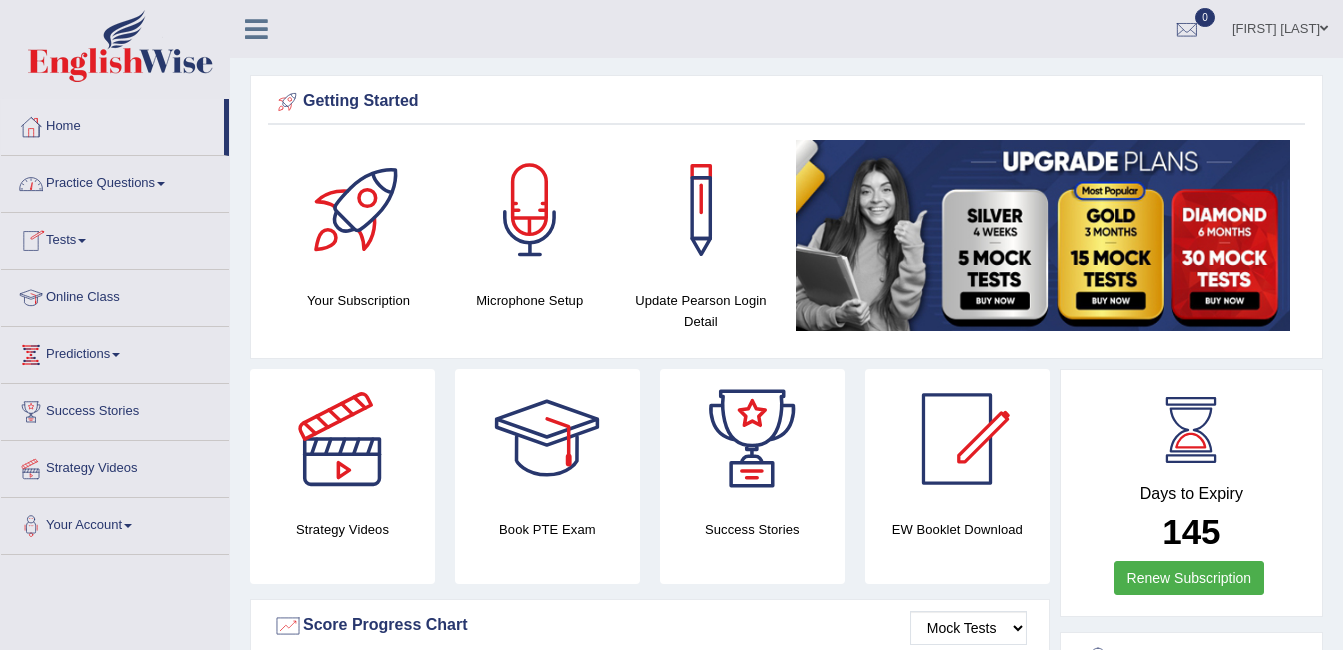 click on "Home" at bounding box center [112, 124] 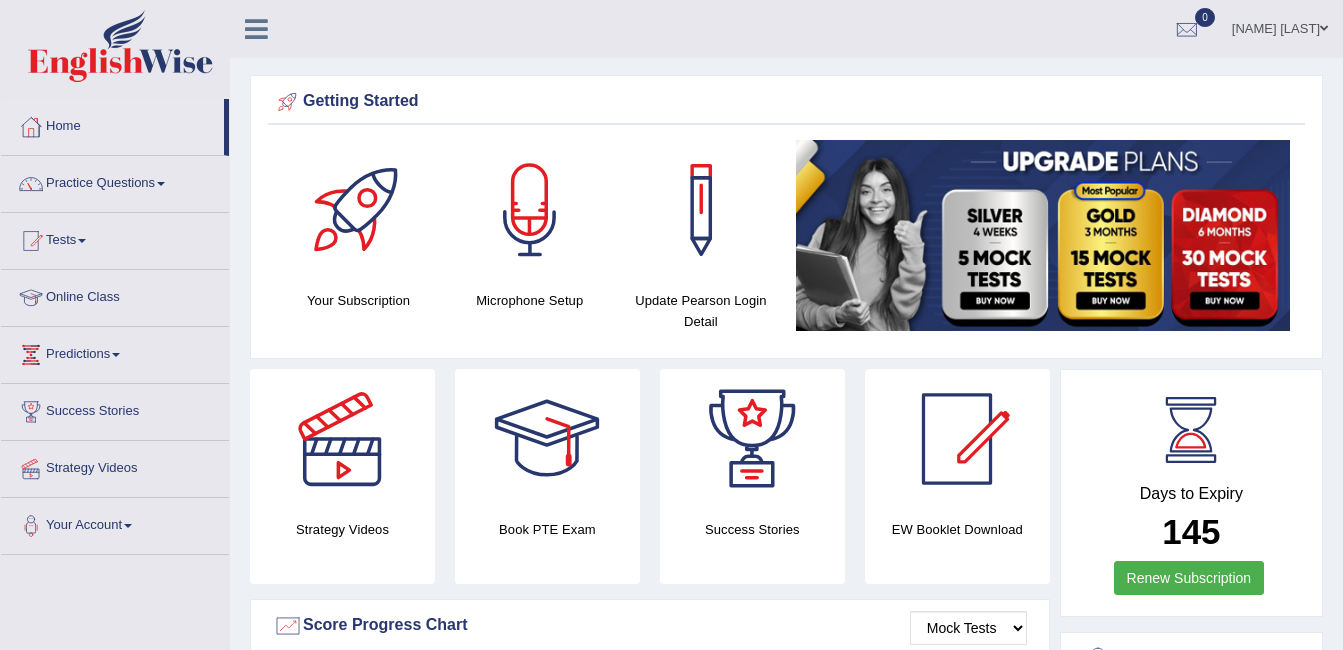 scroll, scrollTop: 0, scrollLeft: 0, axis: both 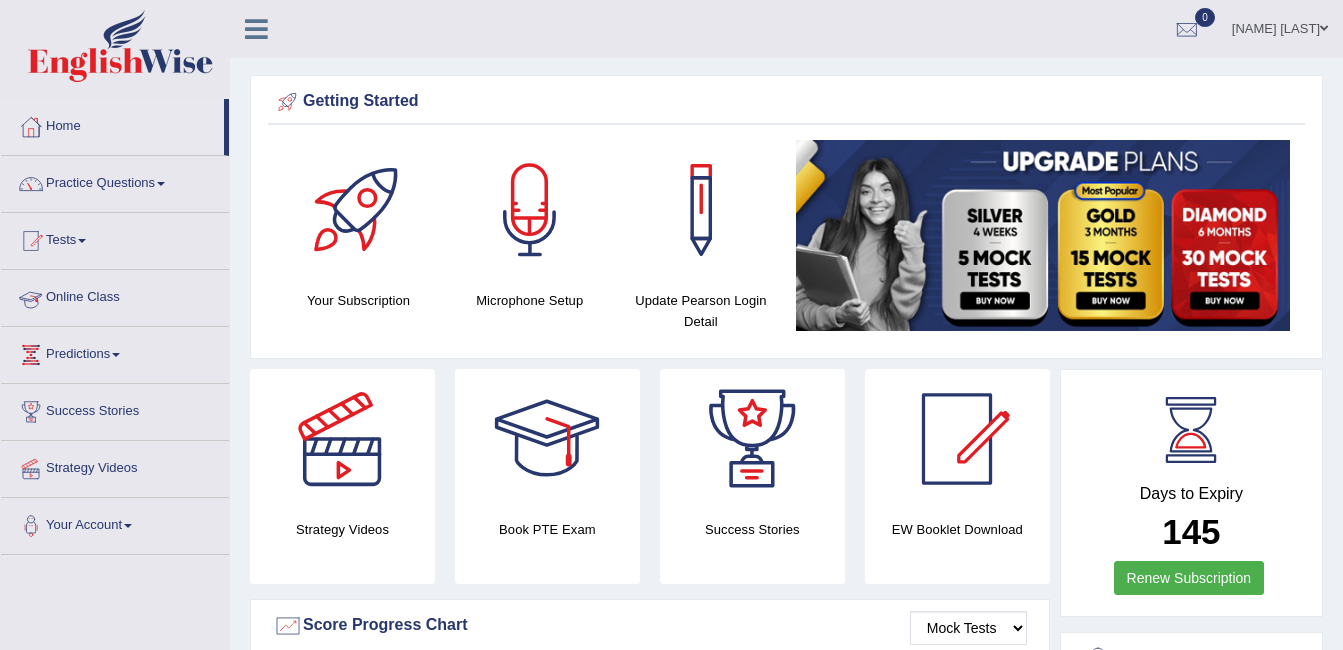 click on "Online Class" at bounding box center [115, 295] 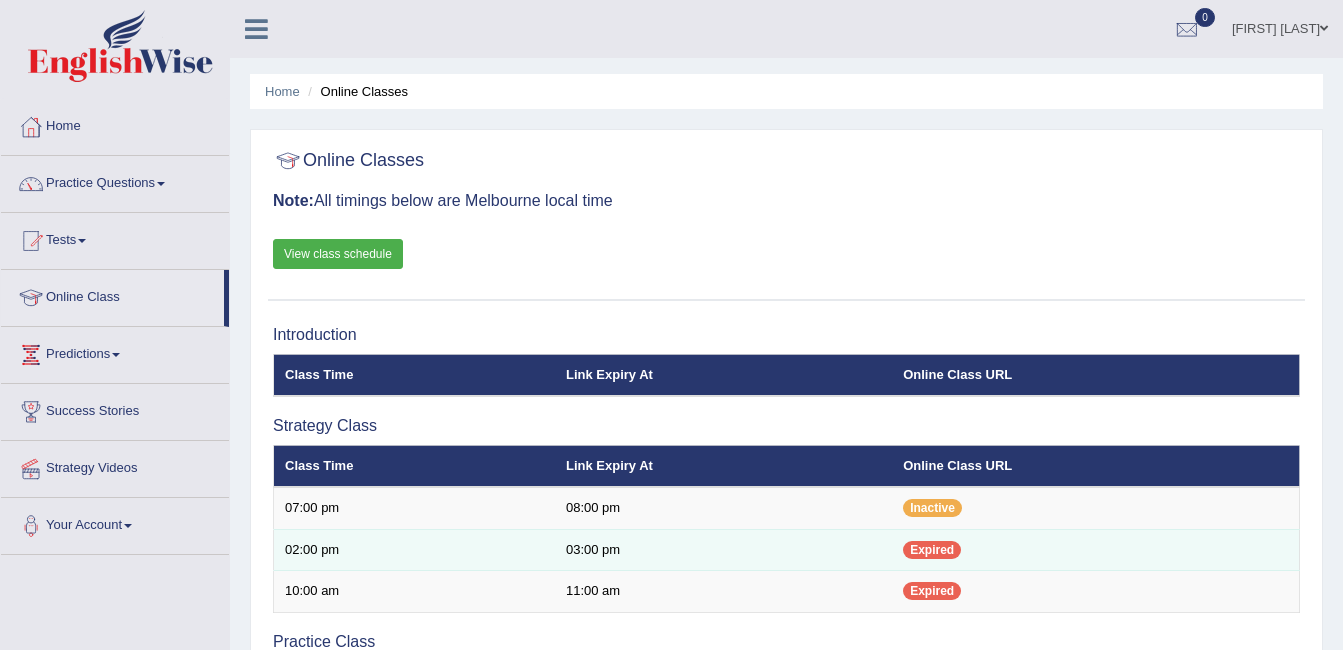 scroll, scrollTop: 0, scrollLeft: 0, axis: both 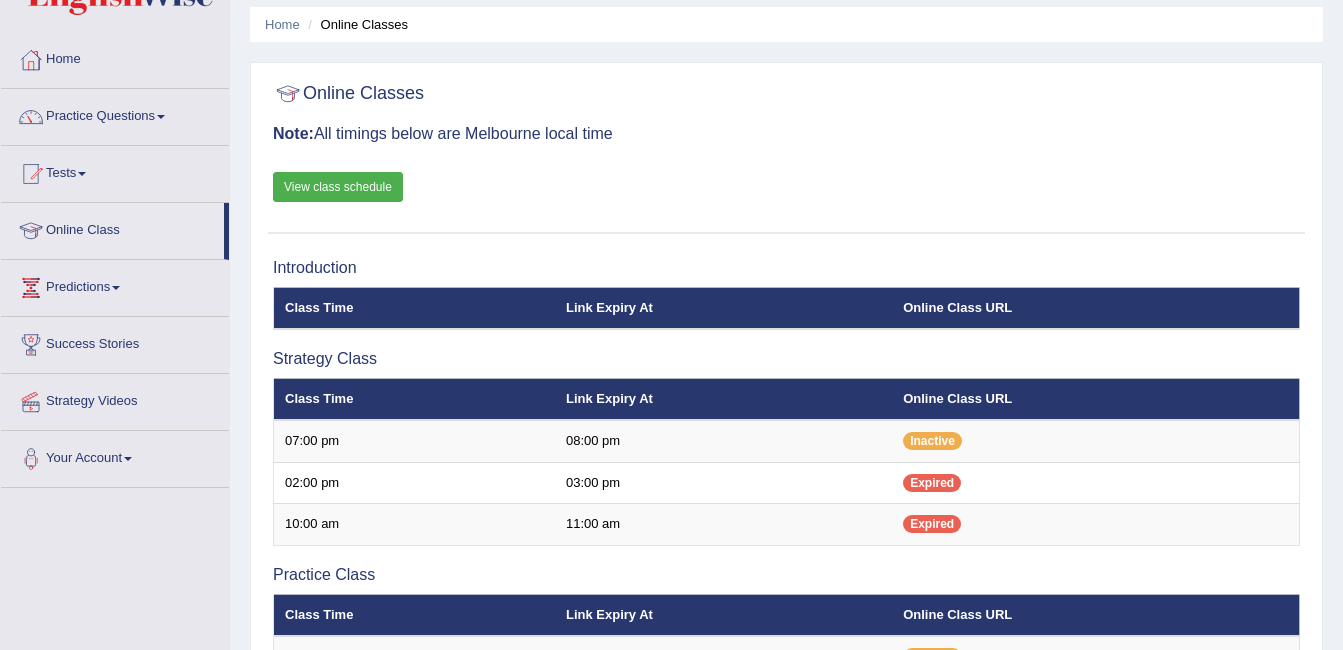 click on "Online Classes
Note:  All timings below are Melbourne local time
View class schedule" at bounding box center (786, 153) 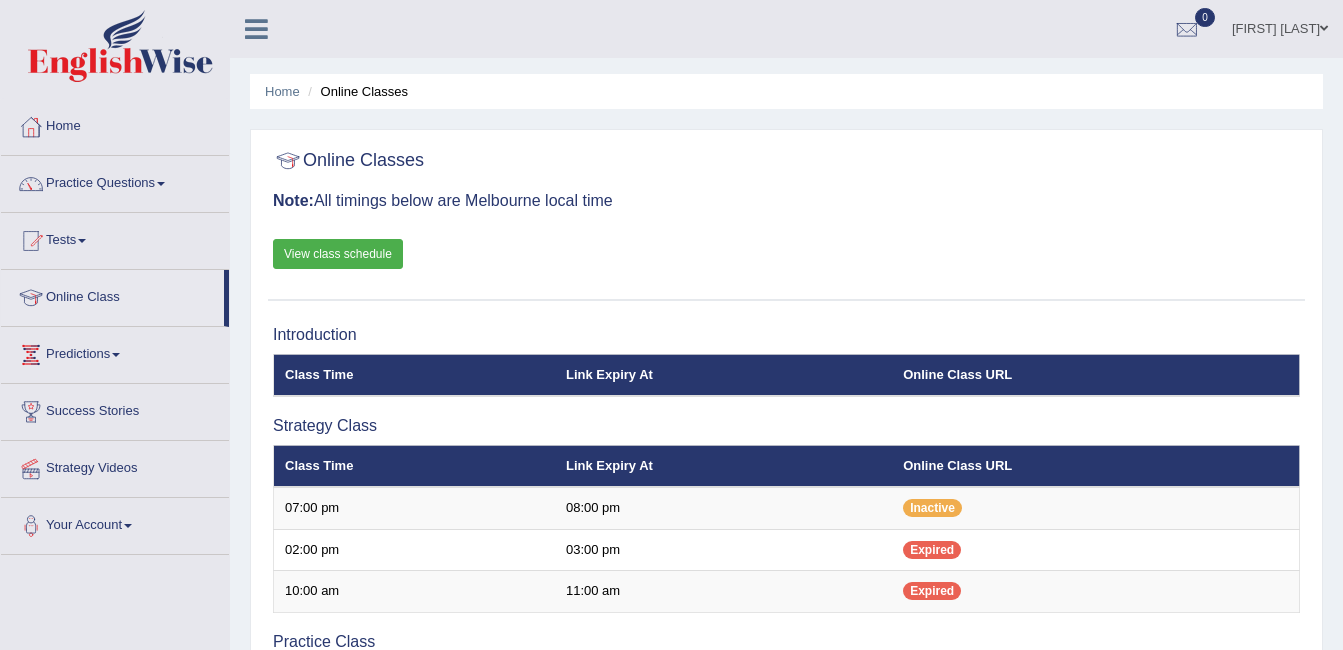 scroll, scrollTop: 67, scrollLeft: 0, axis: vertical 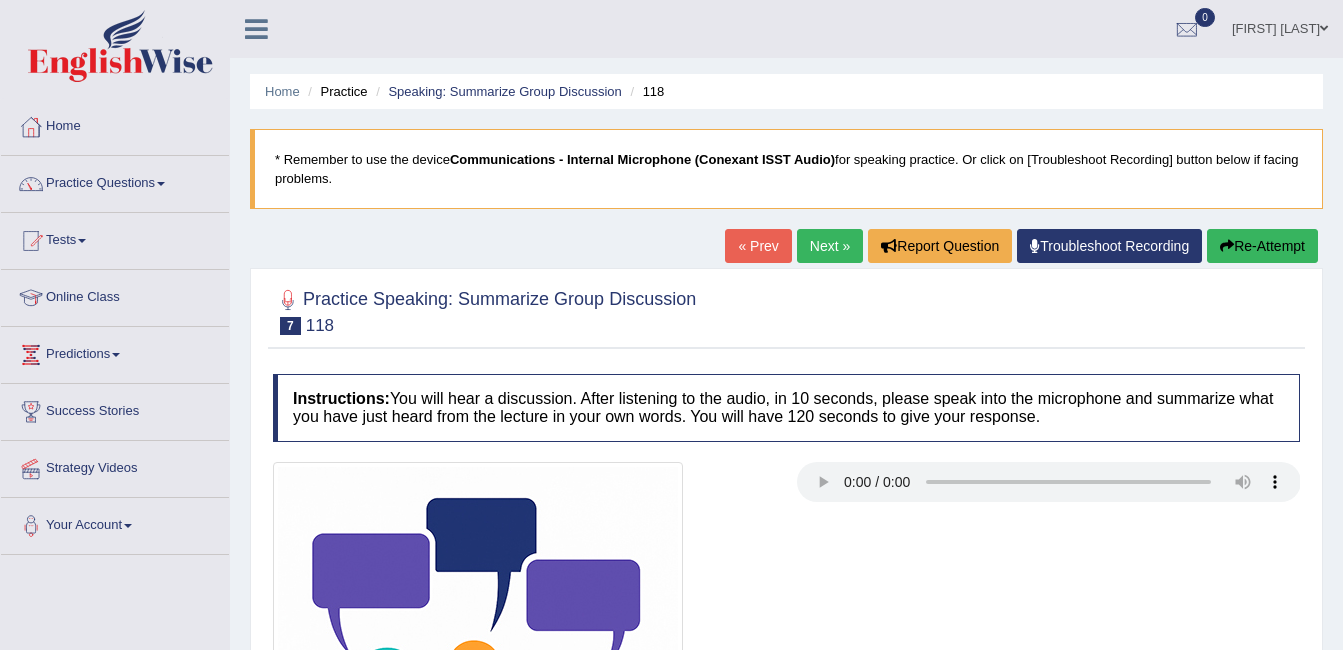 click on "Online Class" at bounding box center (115, 295) 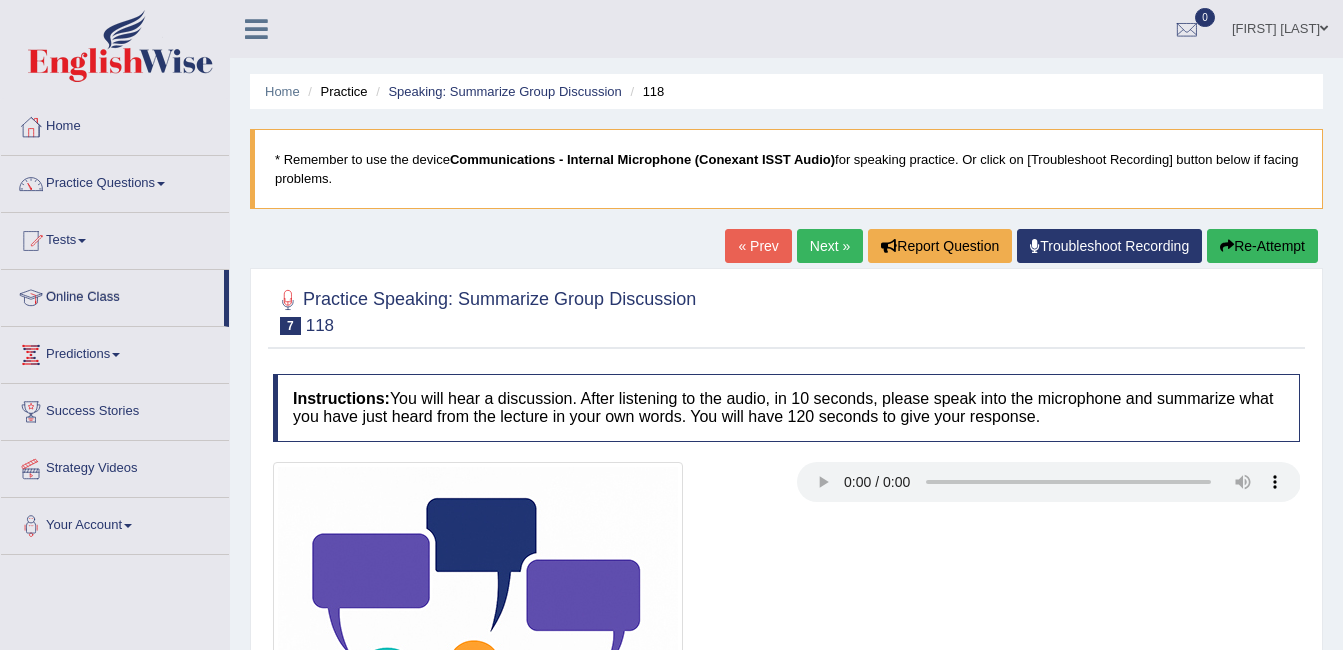 scroll, scrollTop: 0, scrollLeft: 0, axis: both 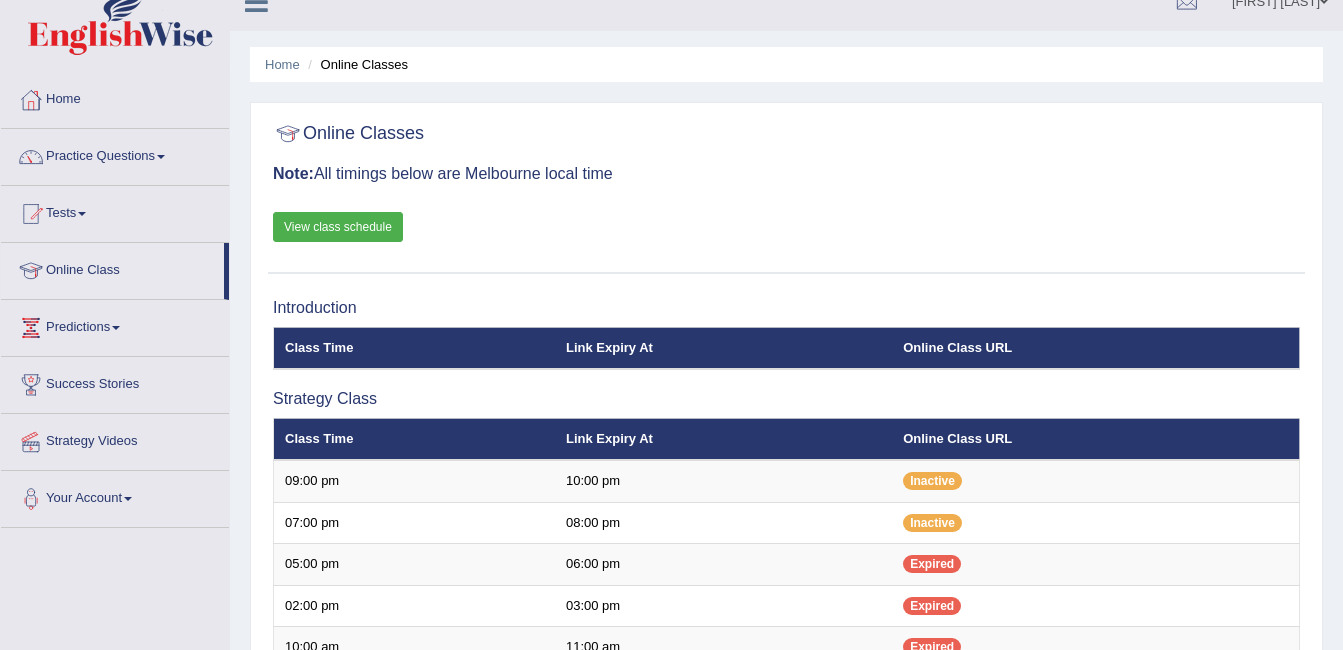 click on "ambika sharma" at bounding box center [1280, -1] 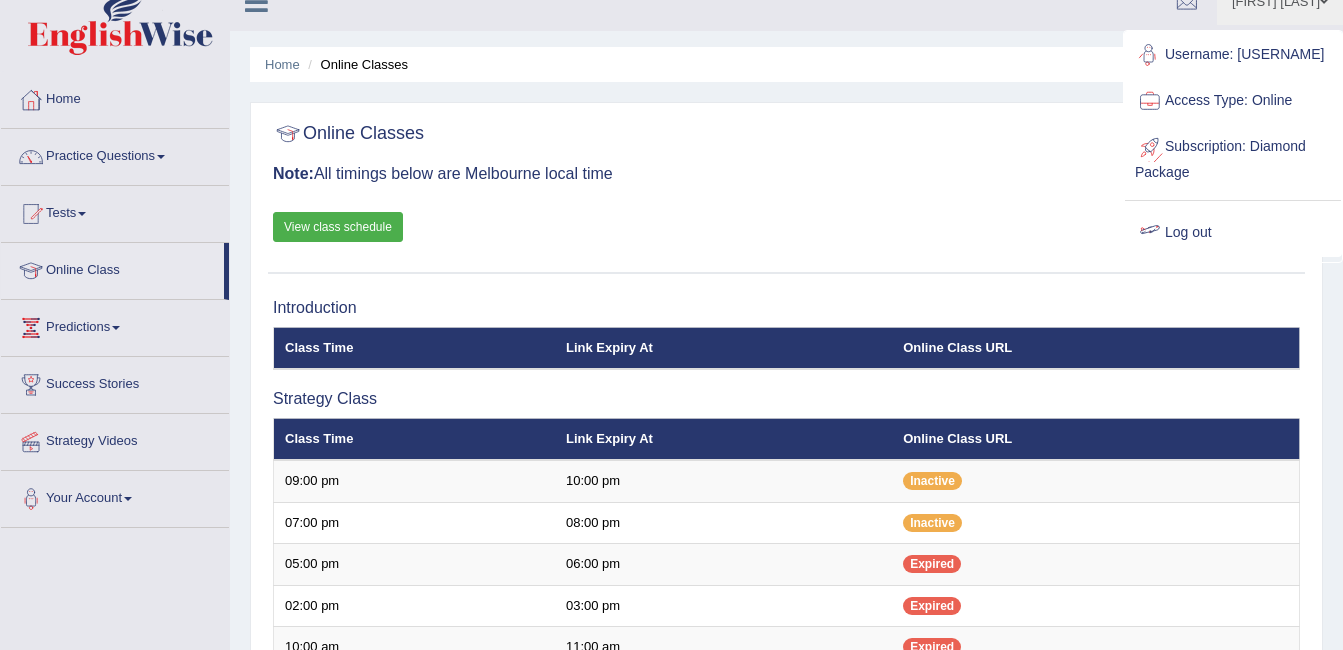 click on "Log out" at bounding box center (1233, 233) 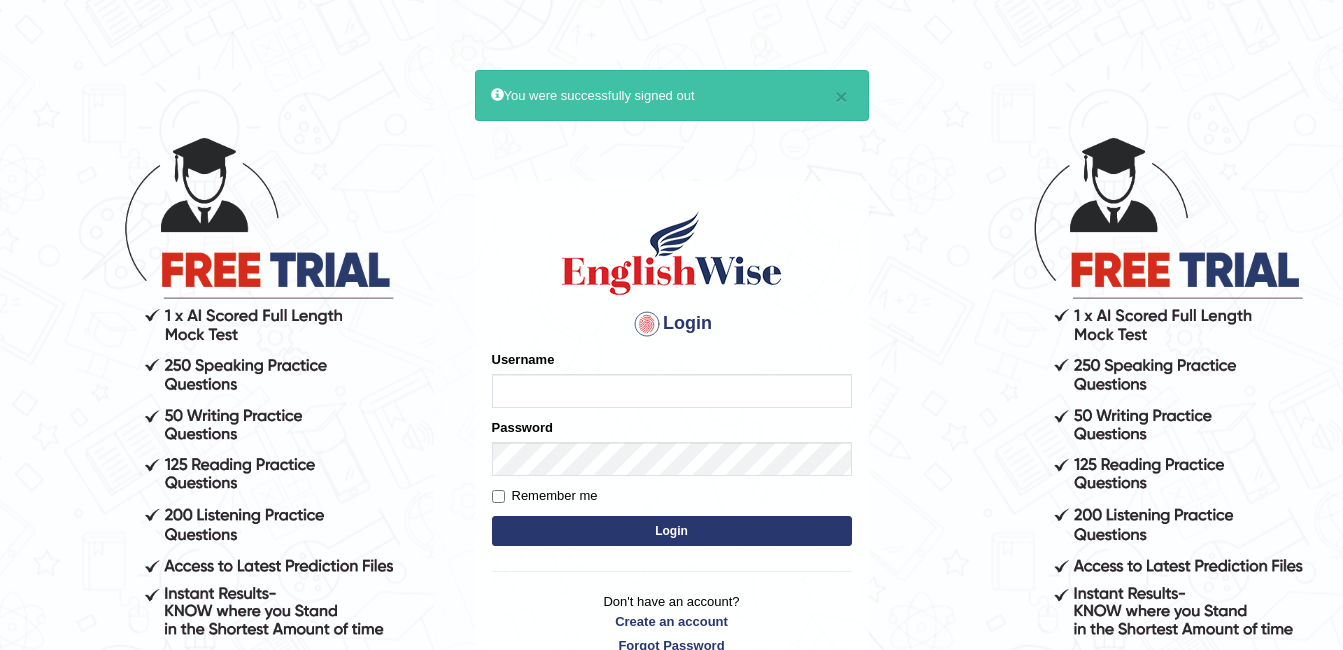 scroll, scrollTop: 0, scrollLeft: 0, axis: both 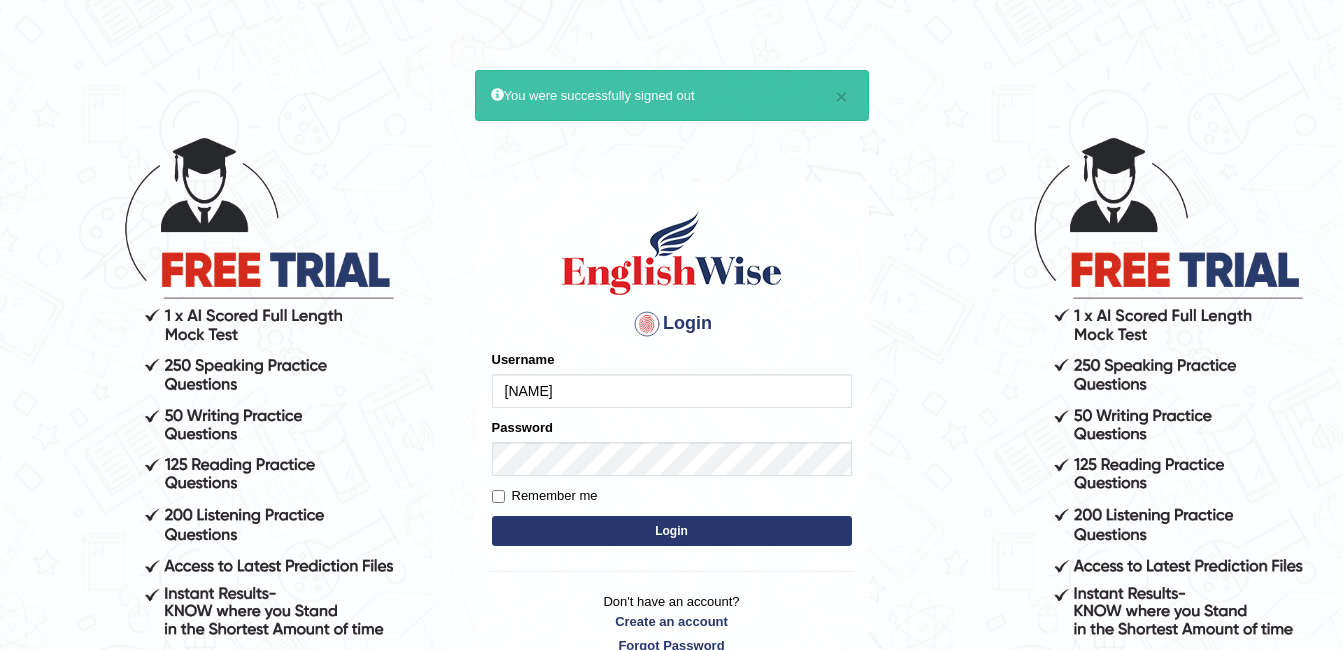 click on "[NAME]" at bounding box center [672, 391] 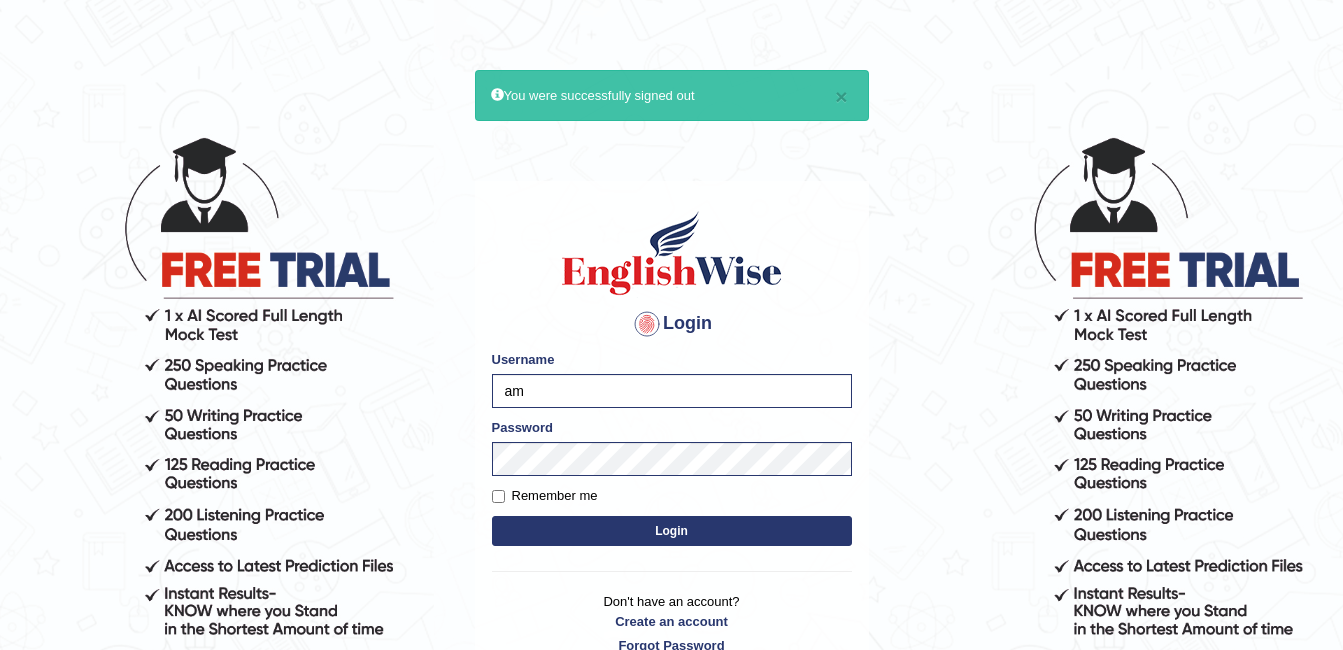 type on "a" 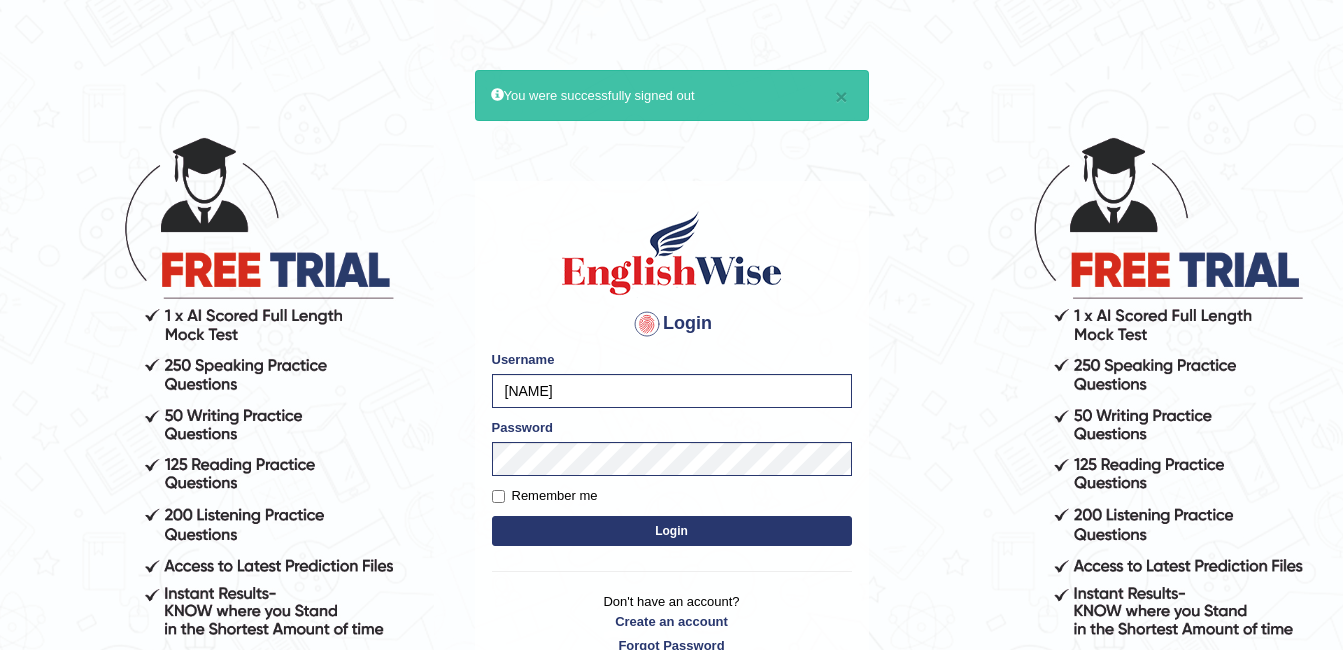 type on "[NAME]" 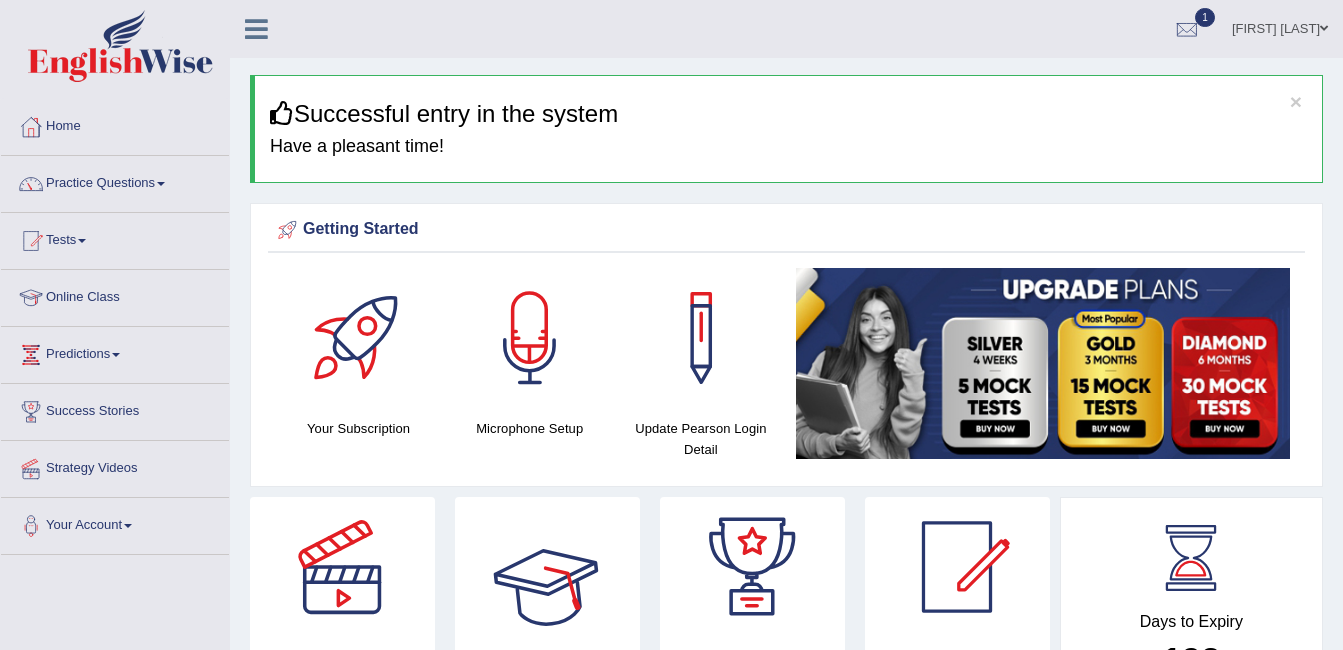 scroll, scrollTop: 0, scrollLeft: 0, axis: both 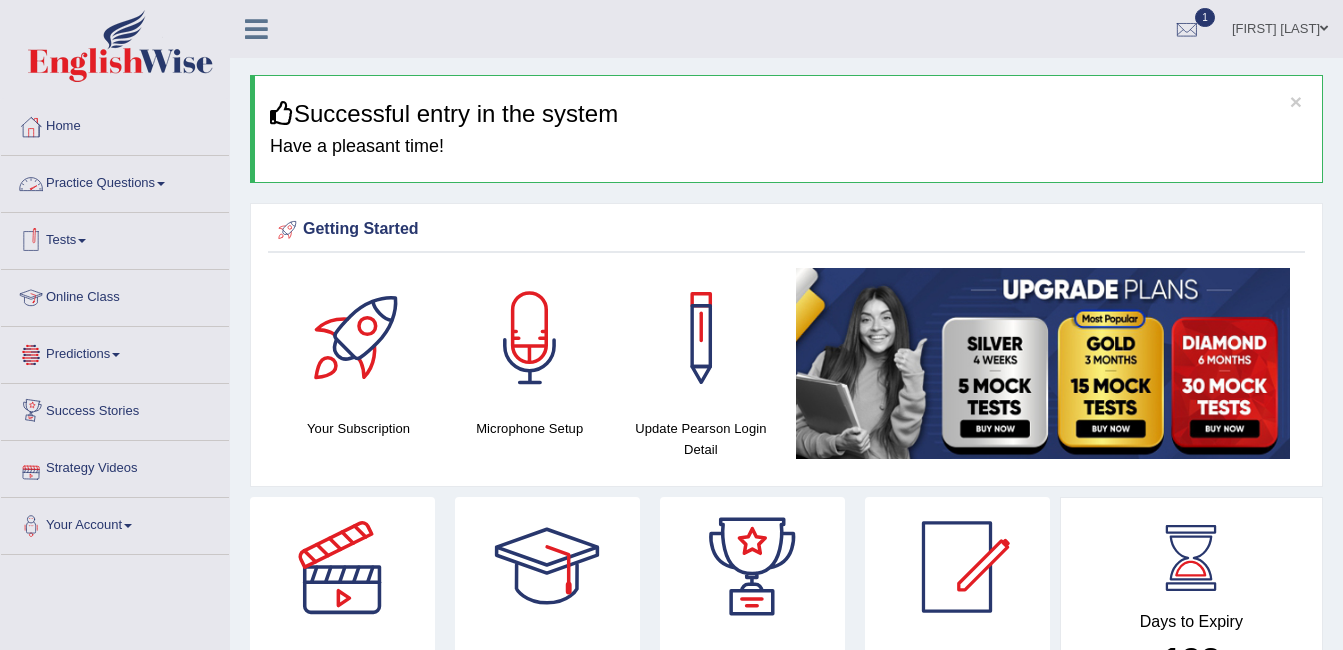 click on "Practice Questions" at bounding box center (115, 181) 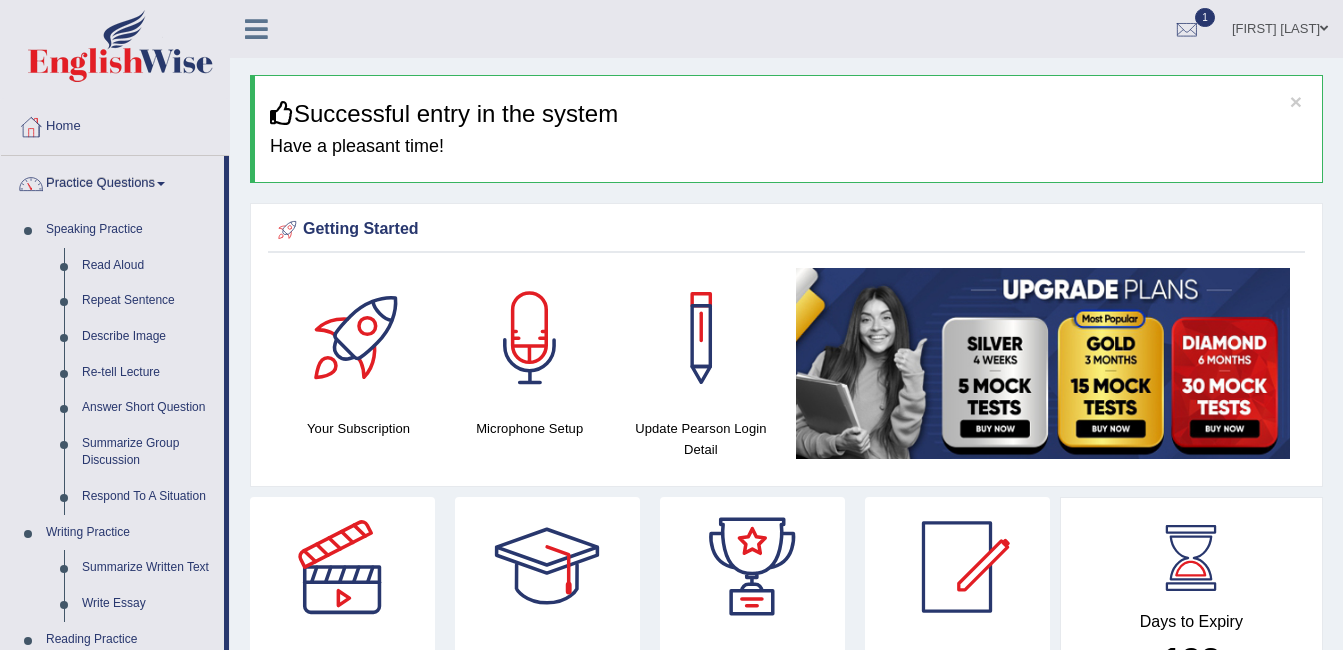click on "Practice Questions" at bounding box center (112, 181) 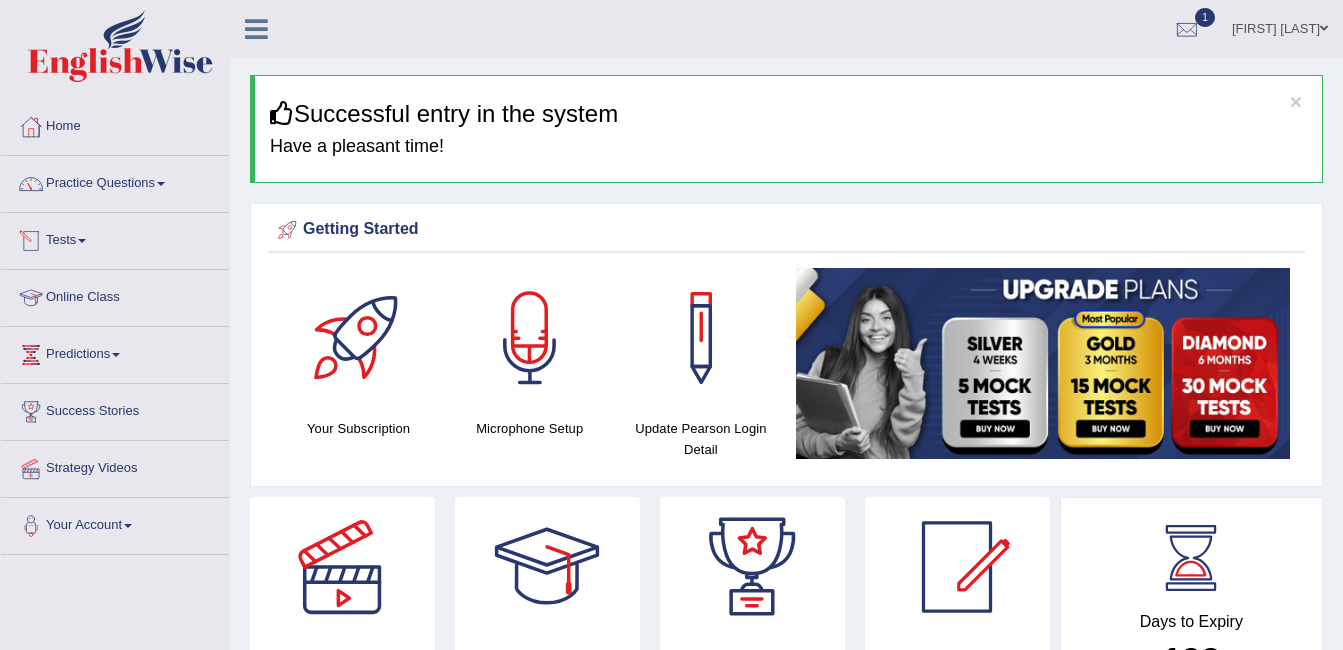 click at bounding box center [82, 241] 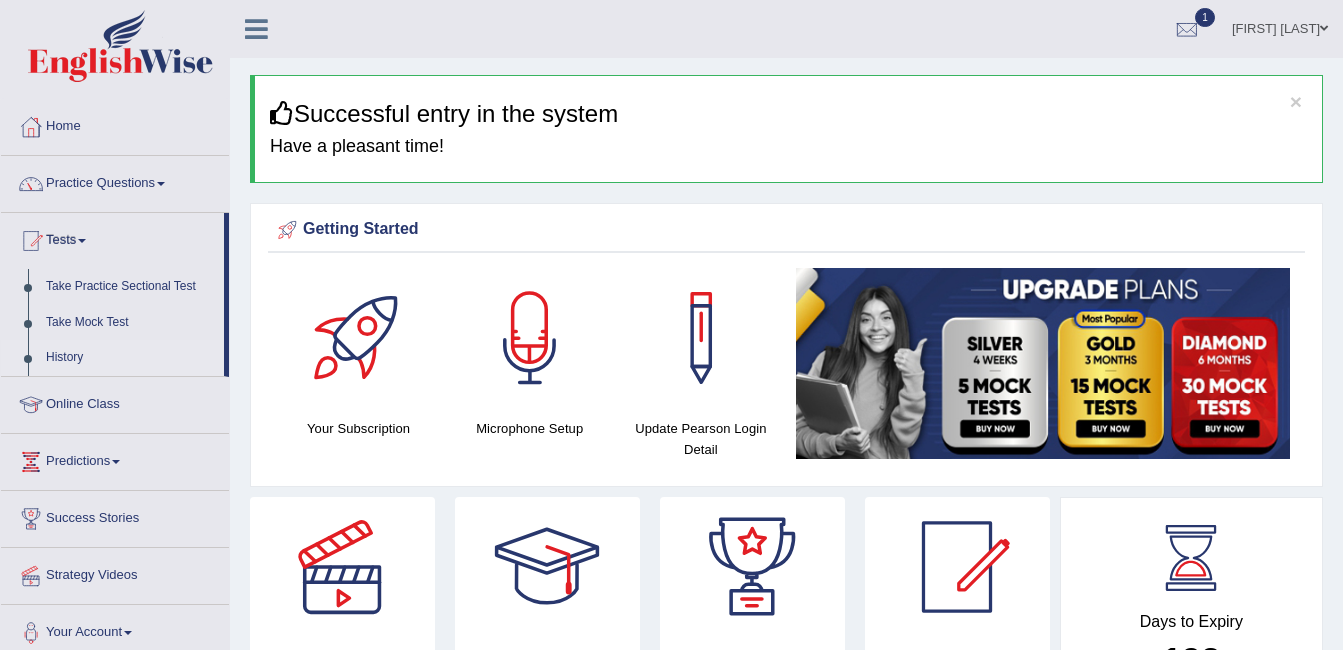 click on "History" at bounding box center [130, 358] 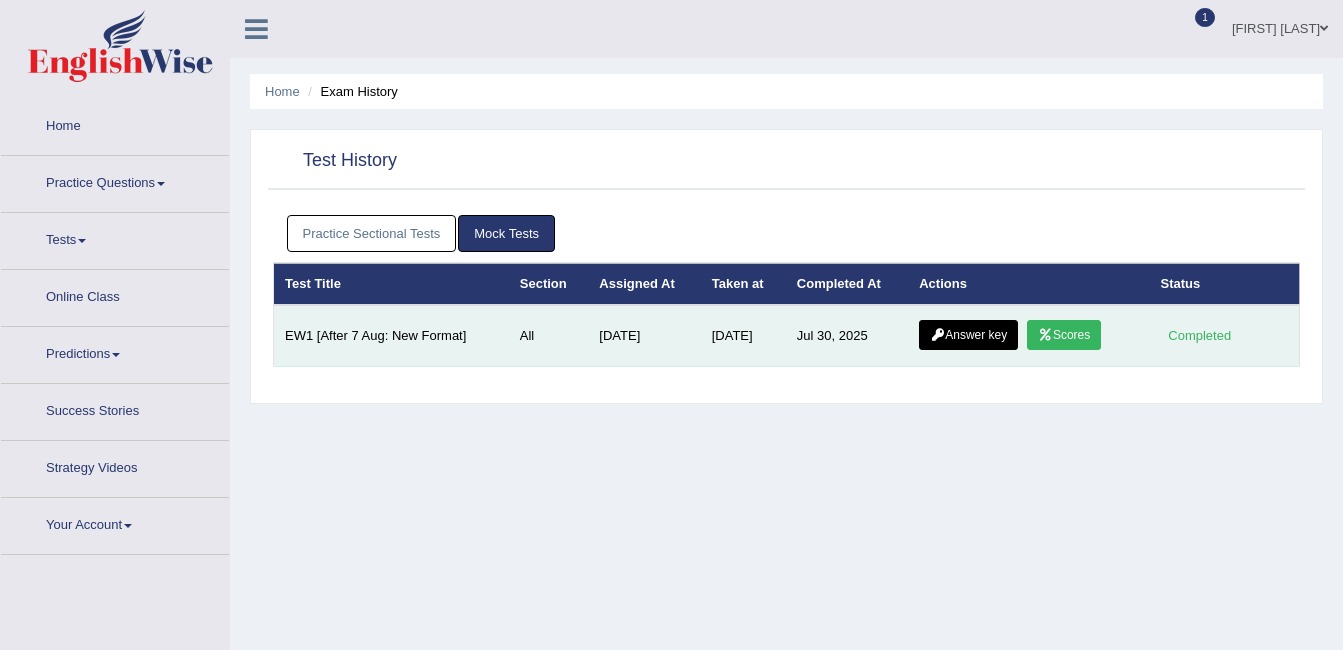 scroll, scrollTop: 0, scrollLeft: 0, axis: both 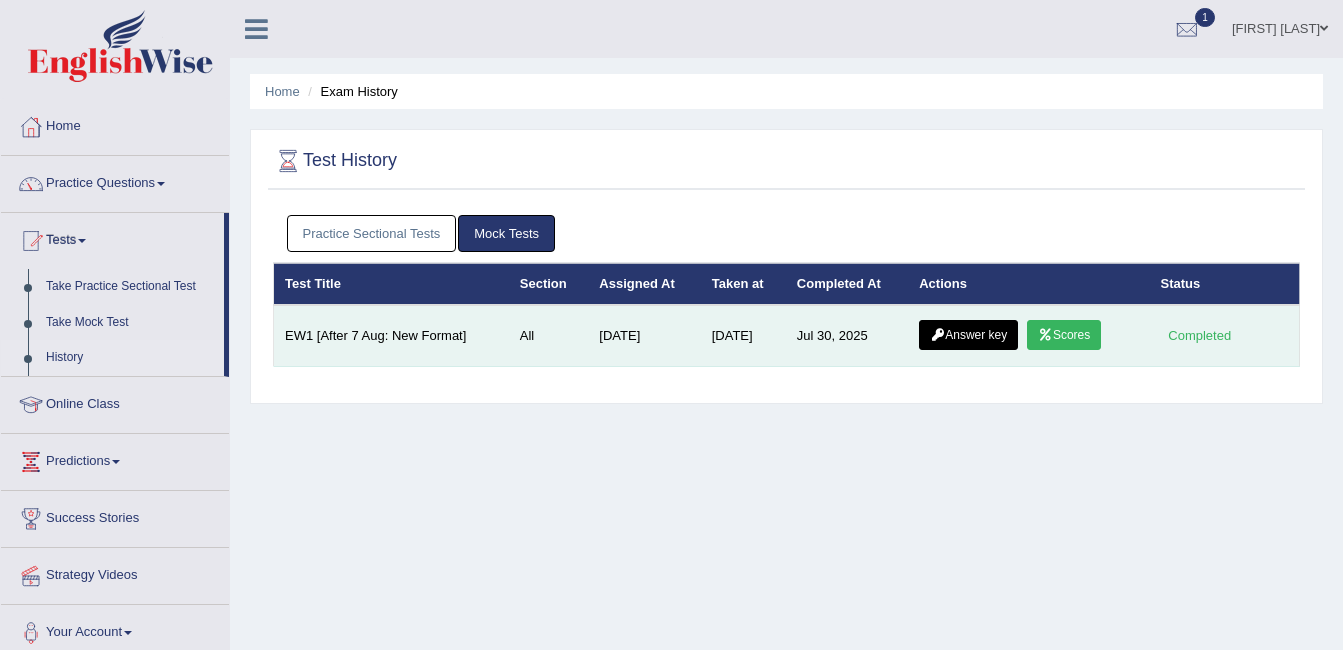click on "Scores" at bounding box center [1064, 335] 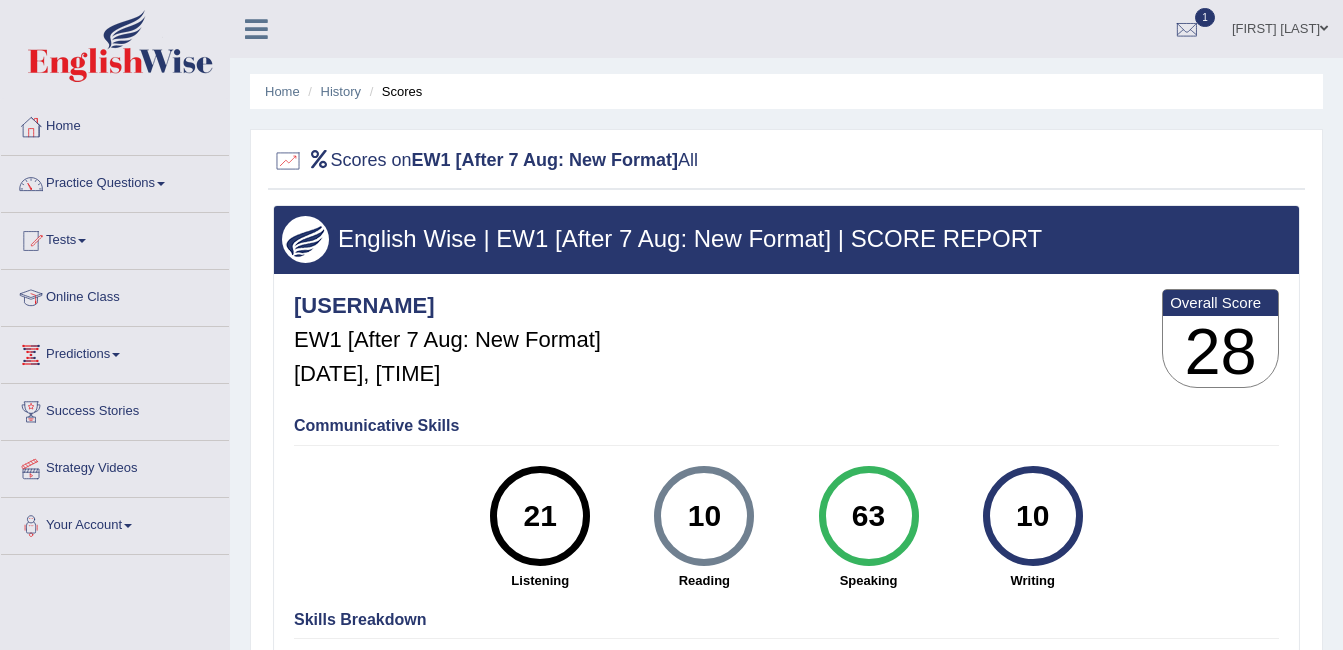 scroll, scrollTop: 0, scrollLeft: 0, axis: both 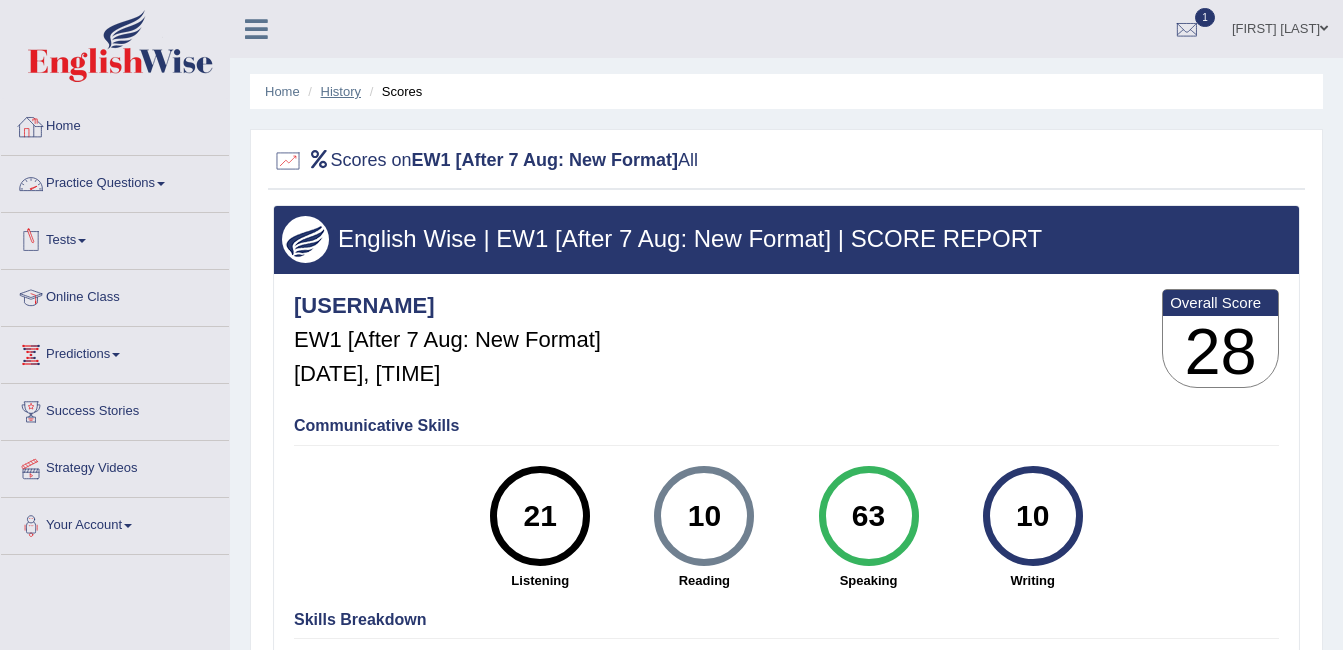click on "History" at bounding box center [341, 91] 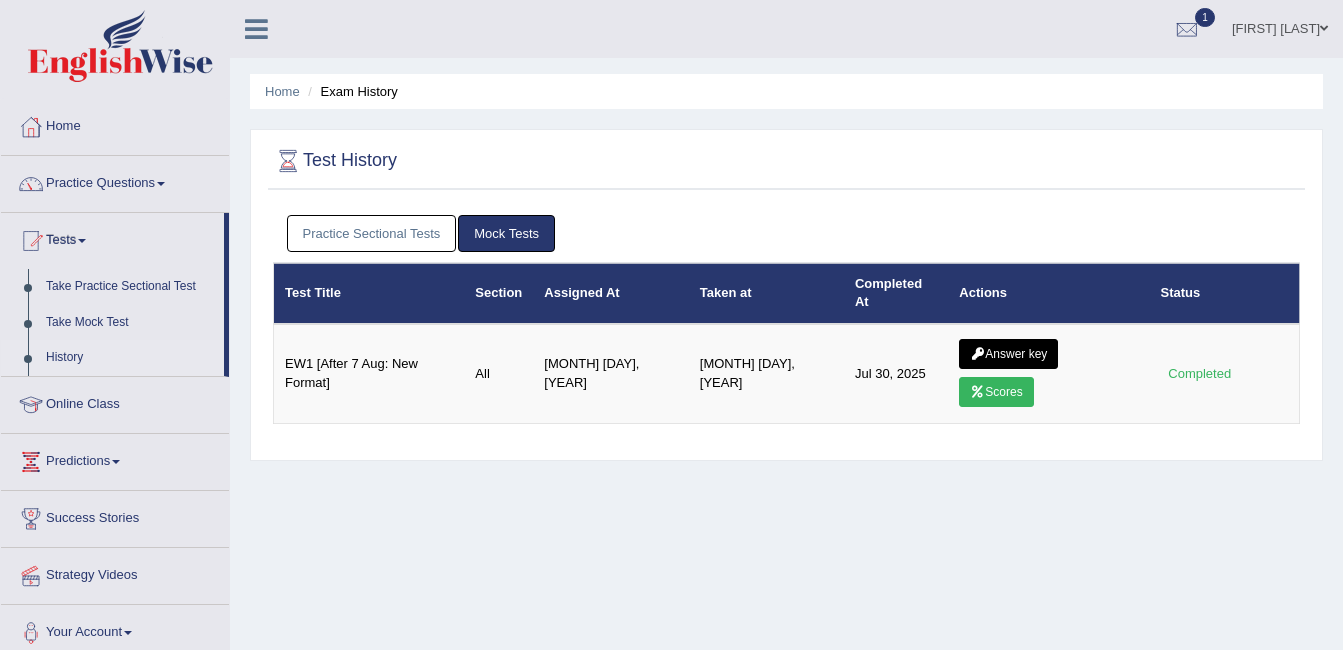 scroll, scrollTop: 0, scrollLeft: 0, axis: both 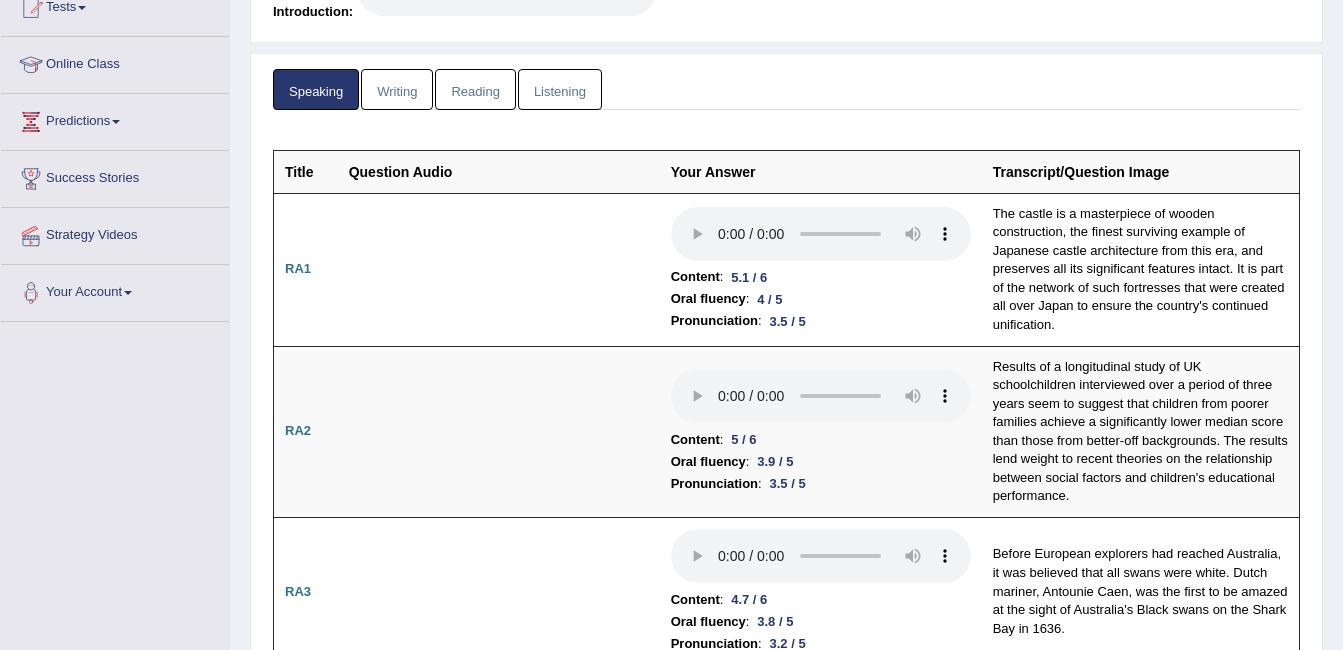 click on "Writing" at bounding box center [397, 89] 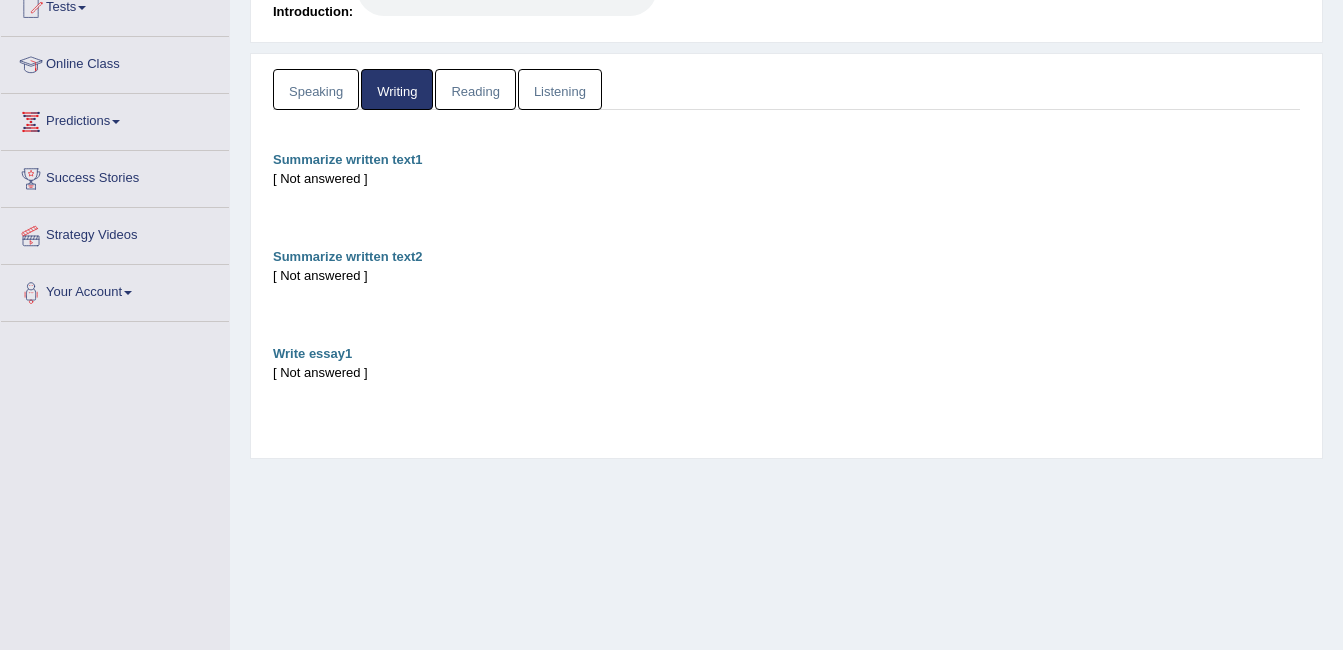 click on "Reading" at bounding box center [475, 89] 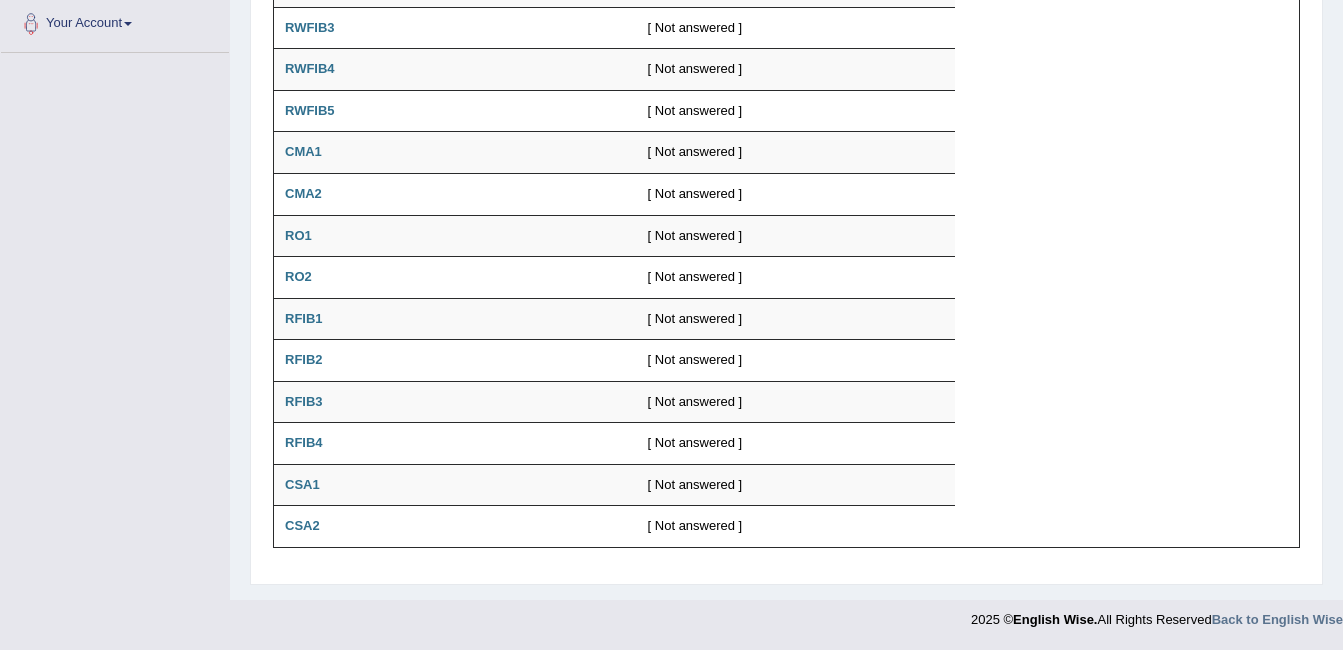 scroll, scrollTop: 0, scrollLeft: 0, axis: both 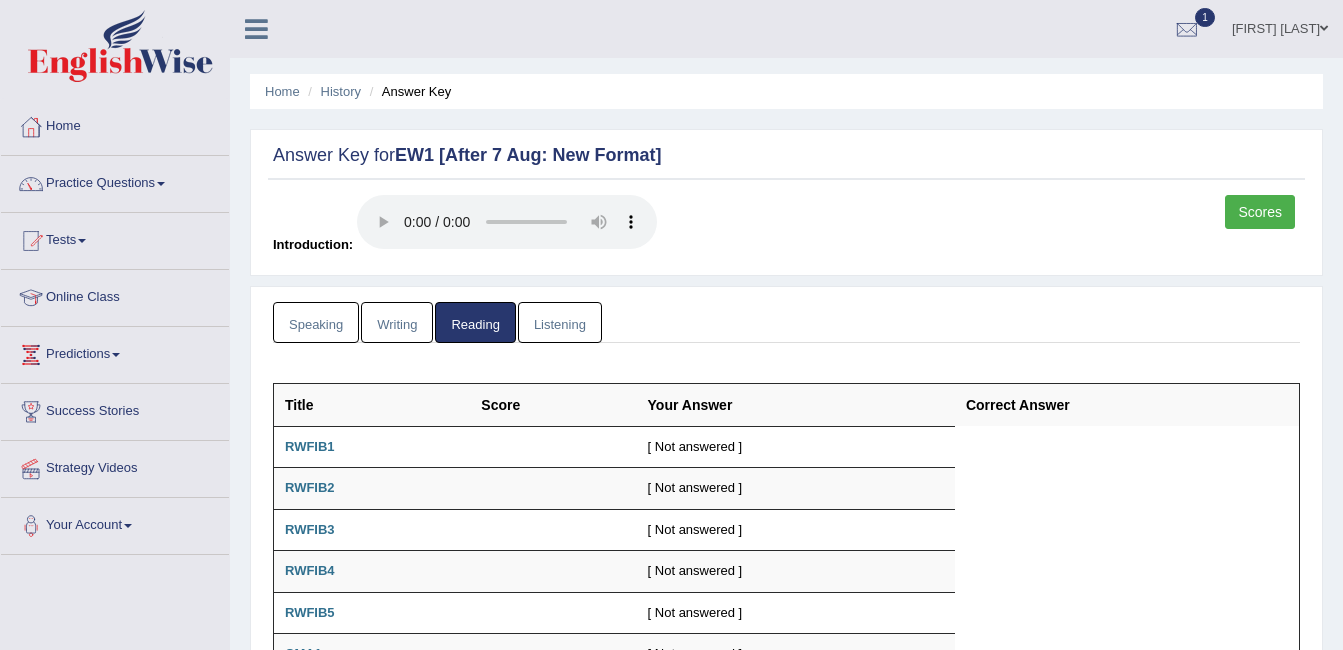 click on "Listening" at bounding box center (560, 322) 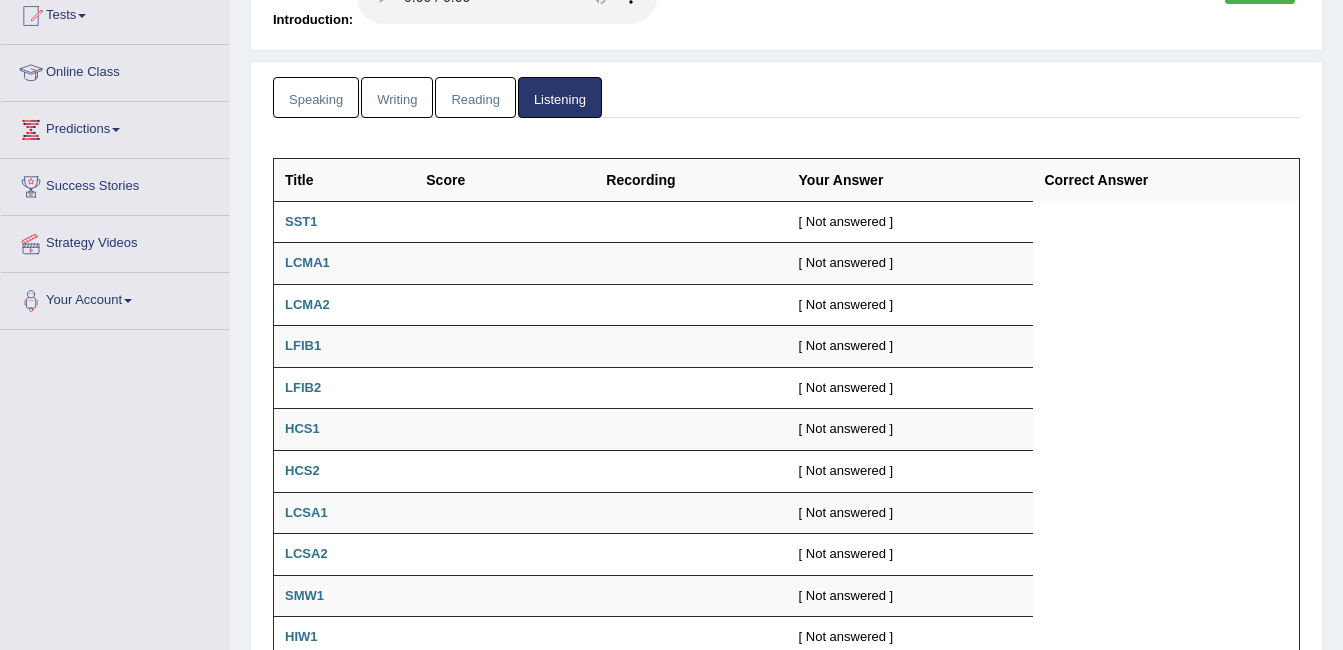 scroll, scrollTop: 231, scrollLeft: 0, axis: vertical 